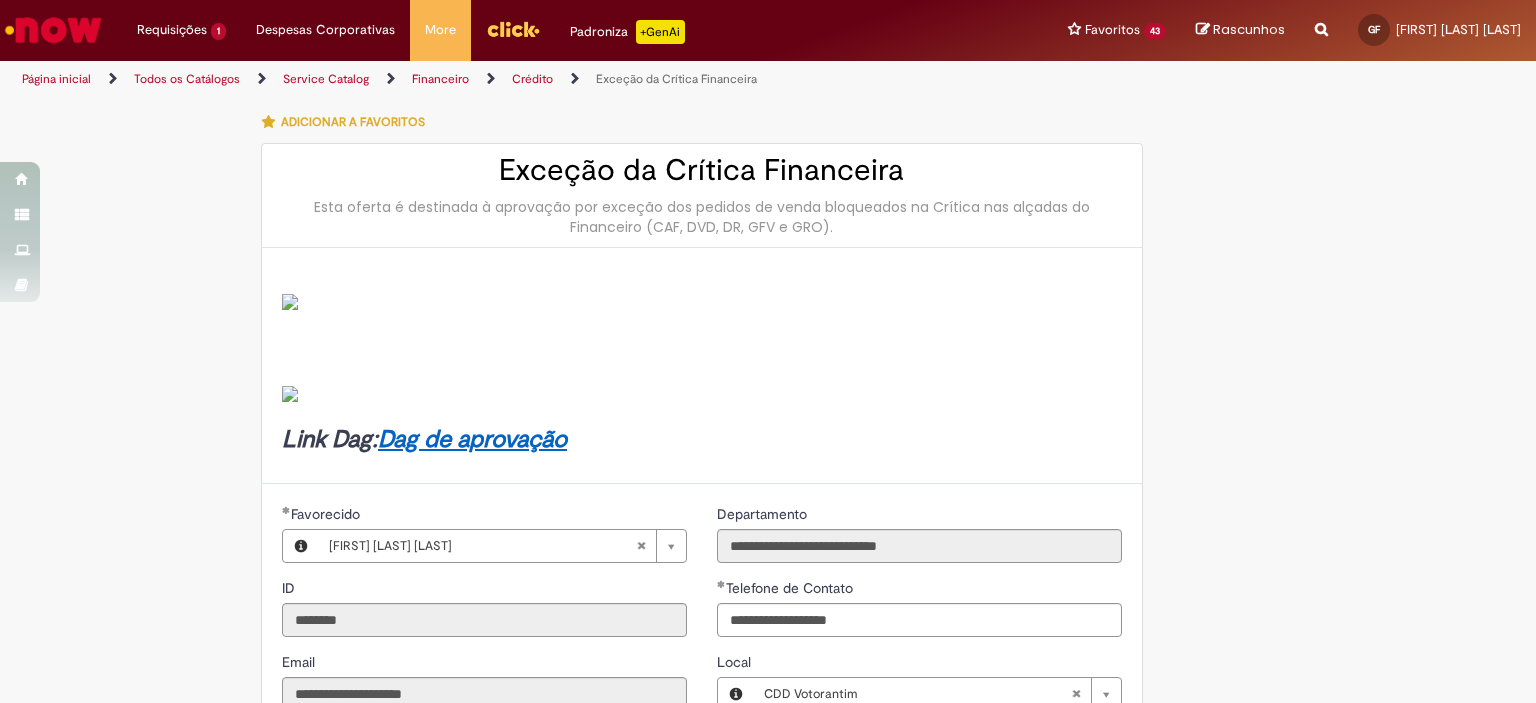 scroll, scrollTop: 0, scrollLeft: 0, axis: both 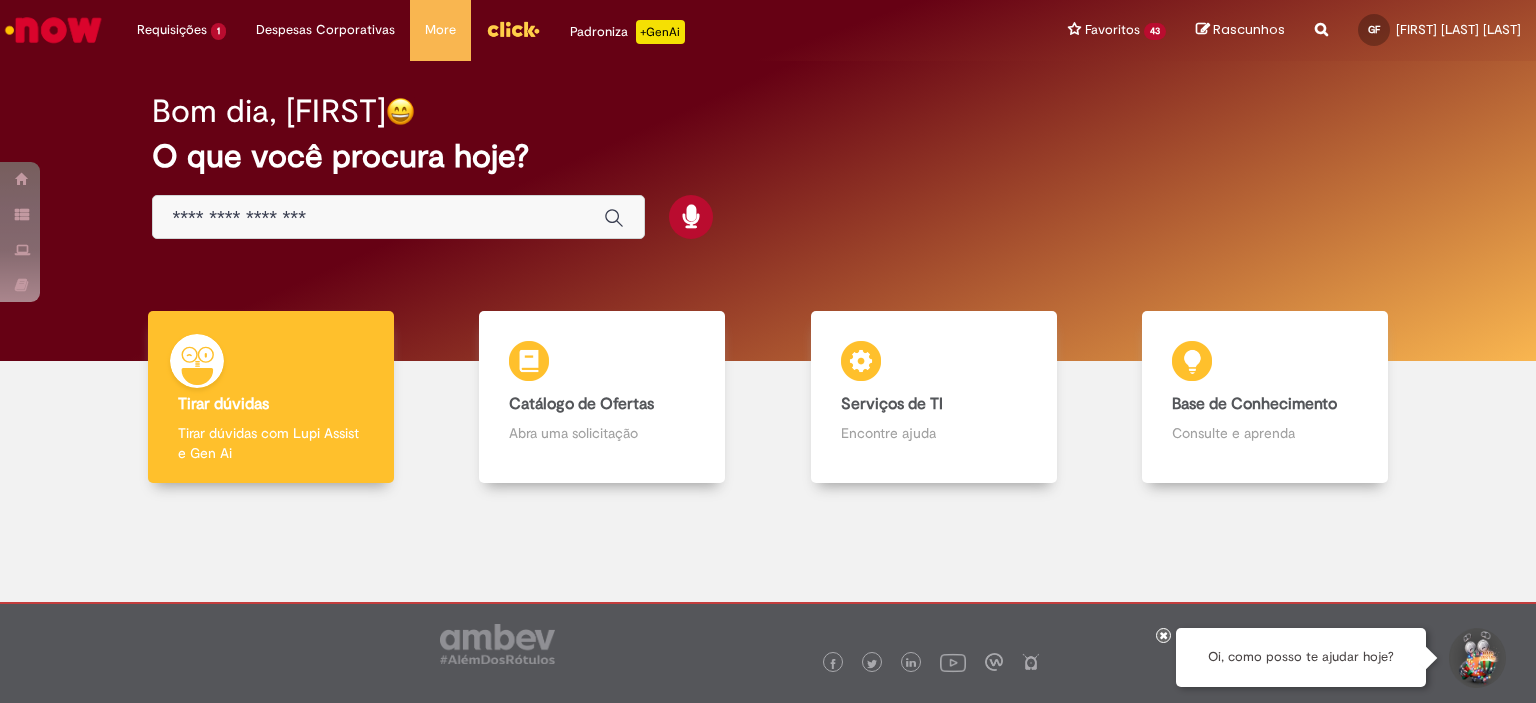 click at bounding box center [378, 218] 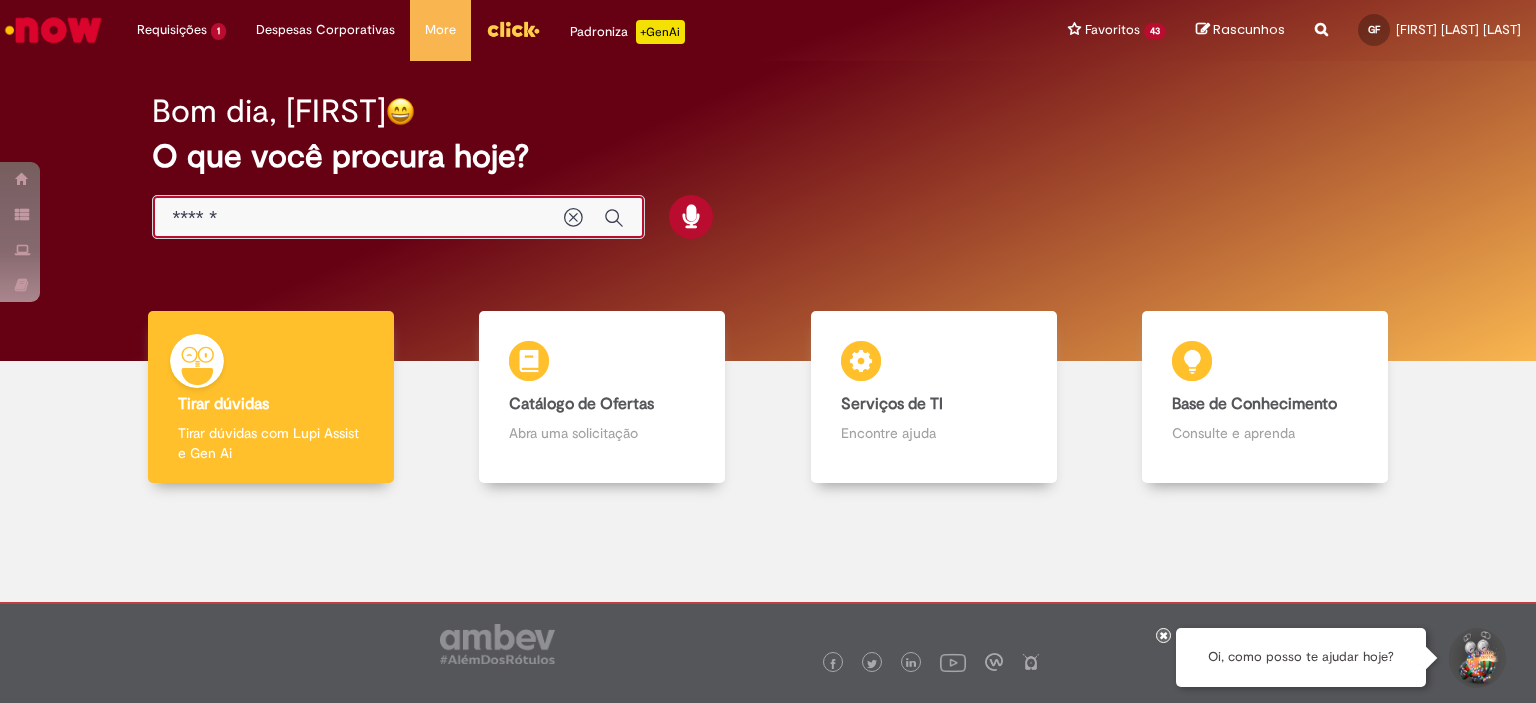 type on "*******" 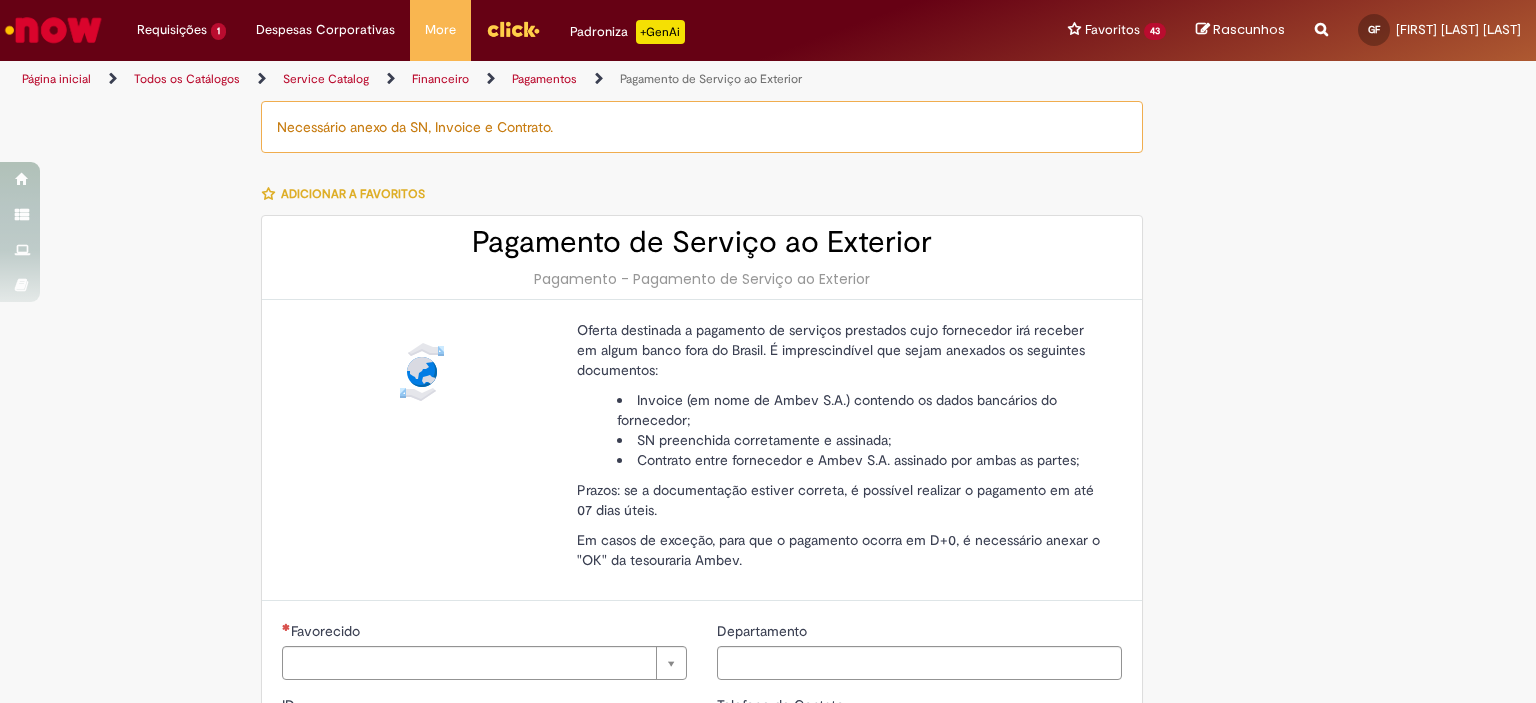 type on "********" 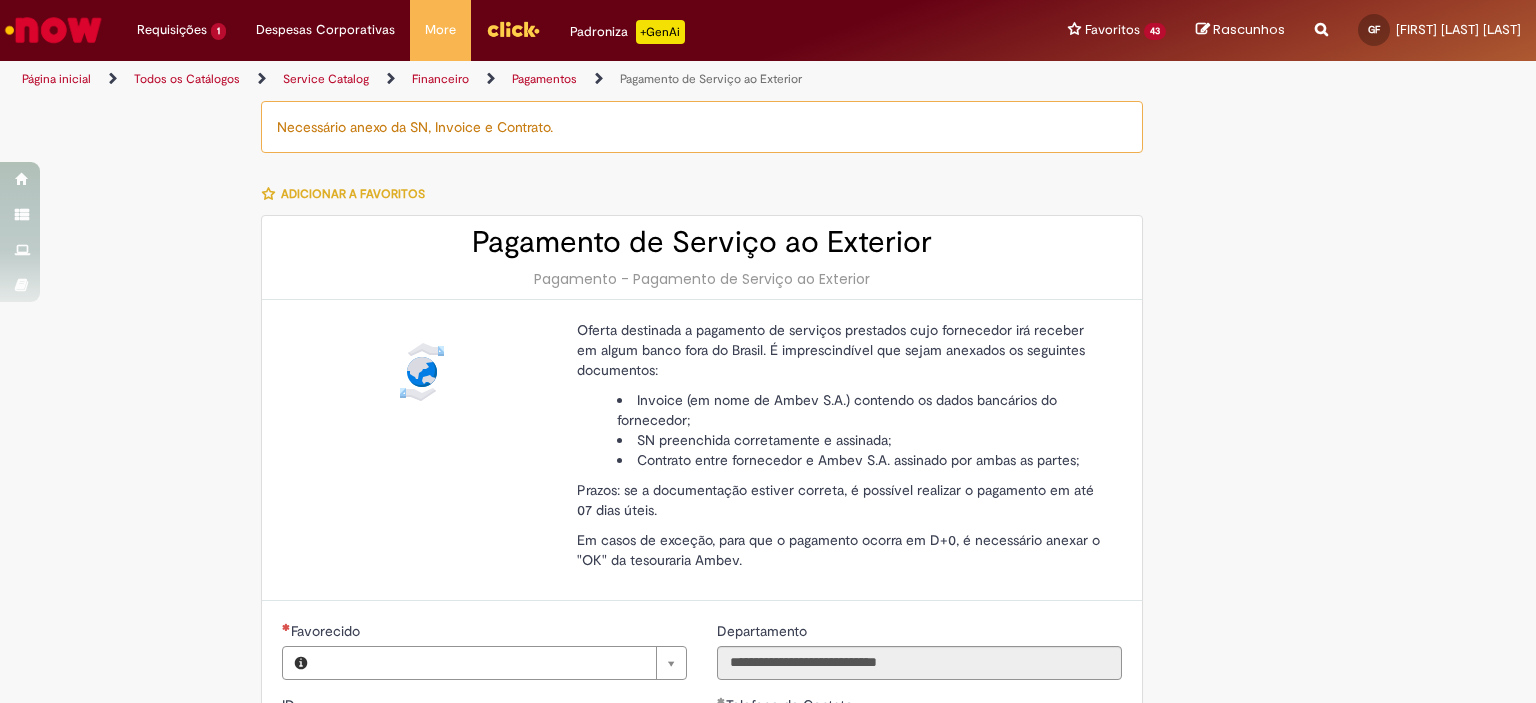 type on "**********" 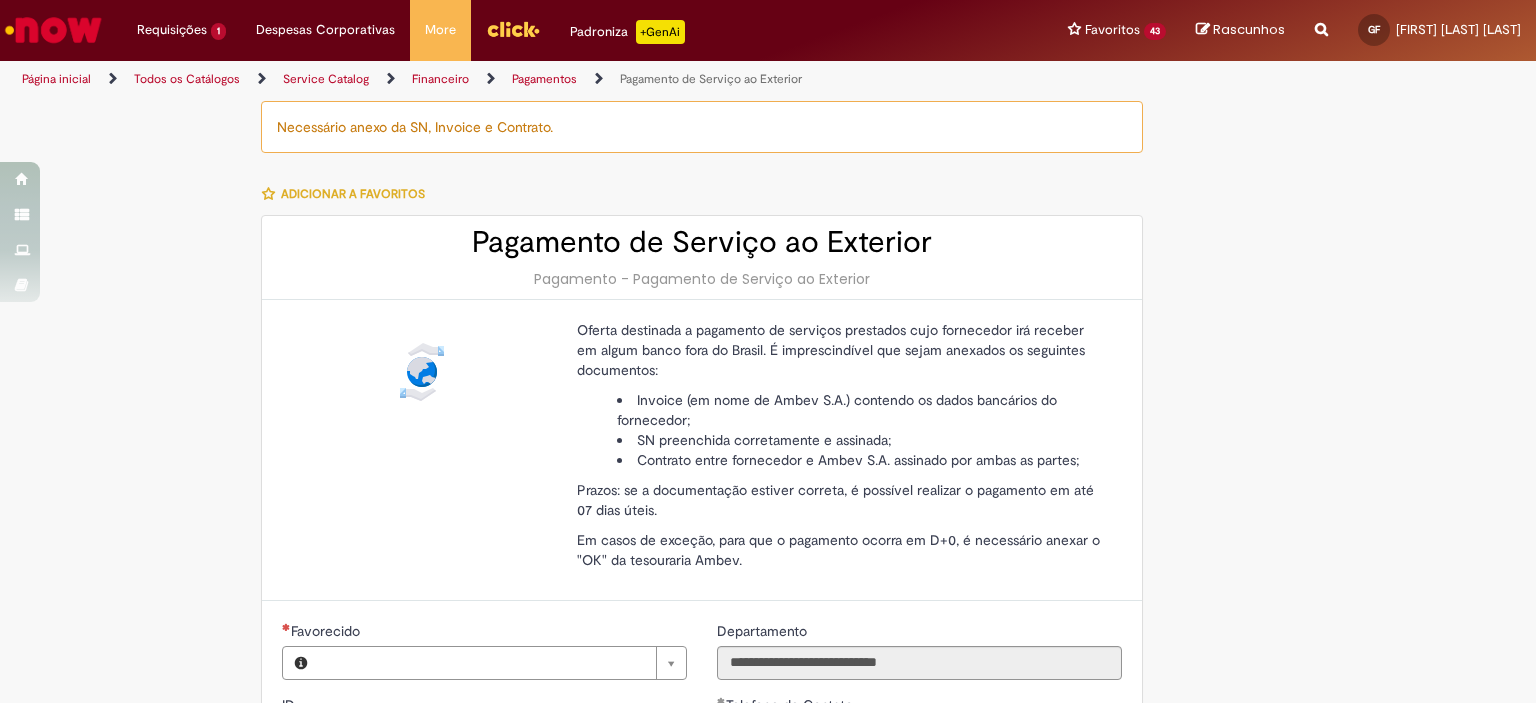 type on "**********" 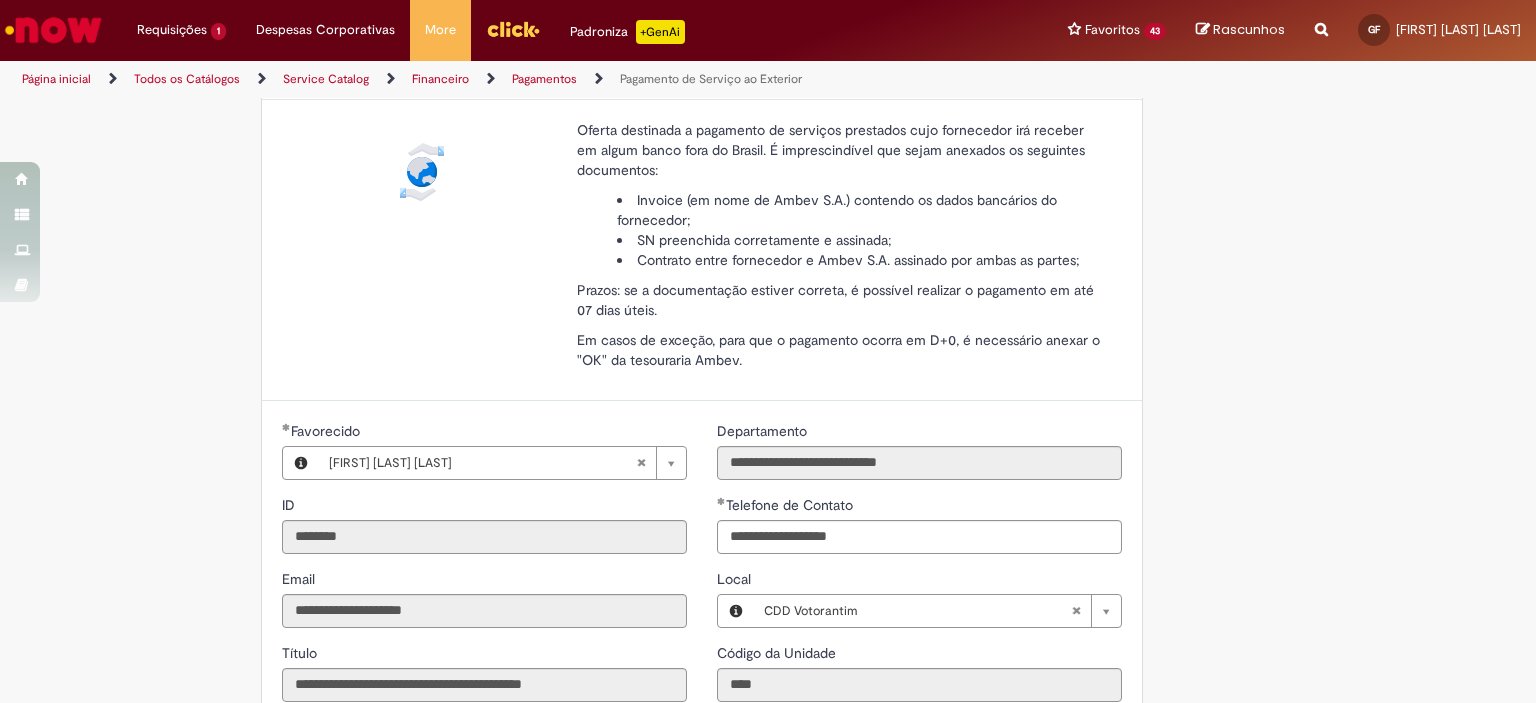 scroll, scrollTop: 0, scrollLeft: 0, axis: both 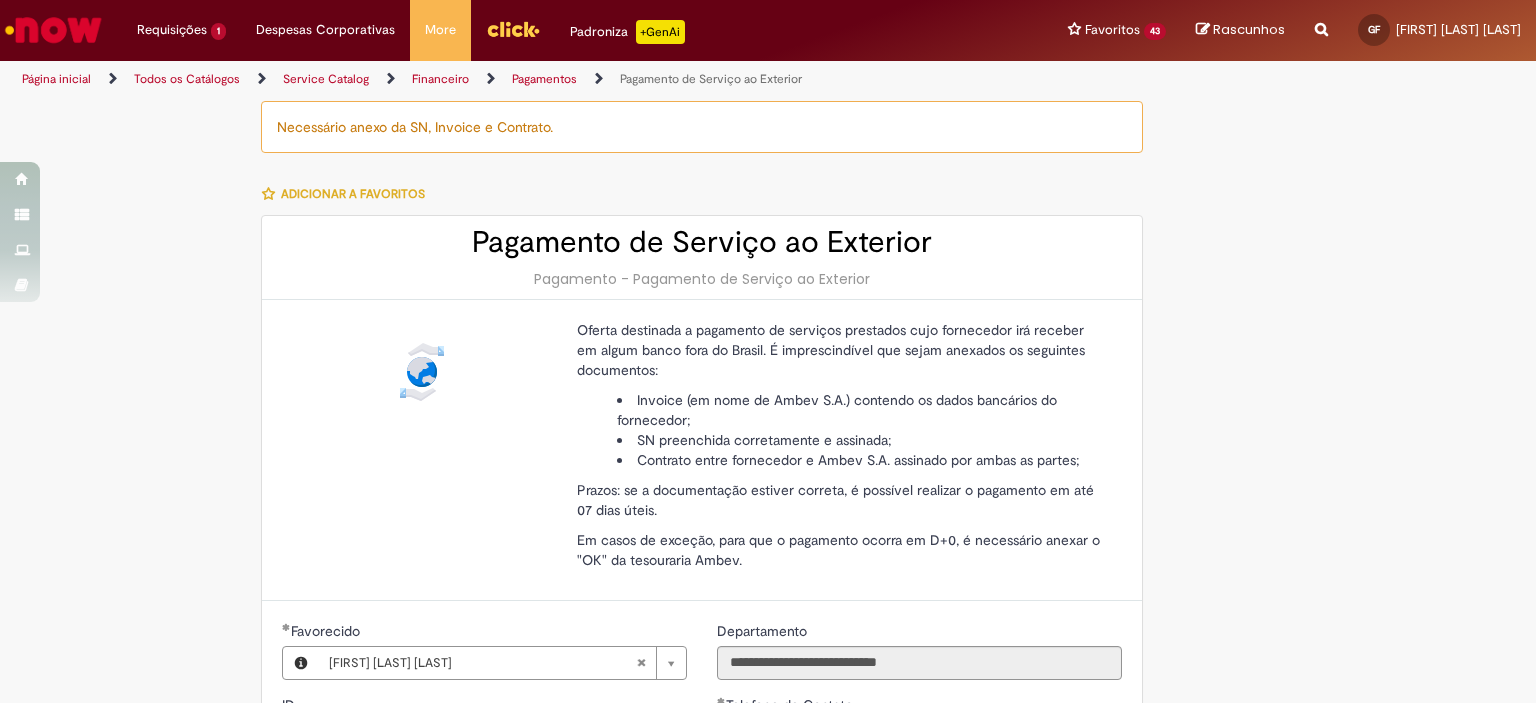 click at bounding box center (53, 30) 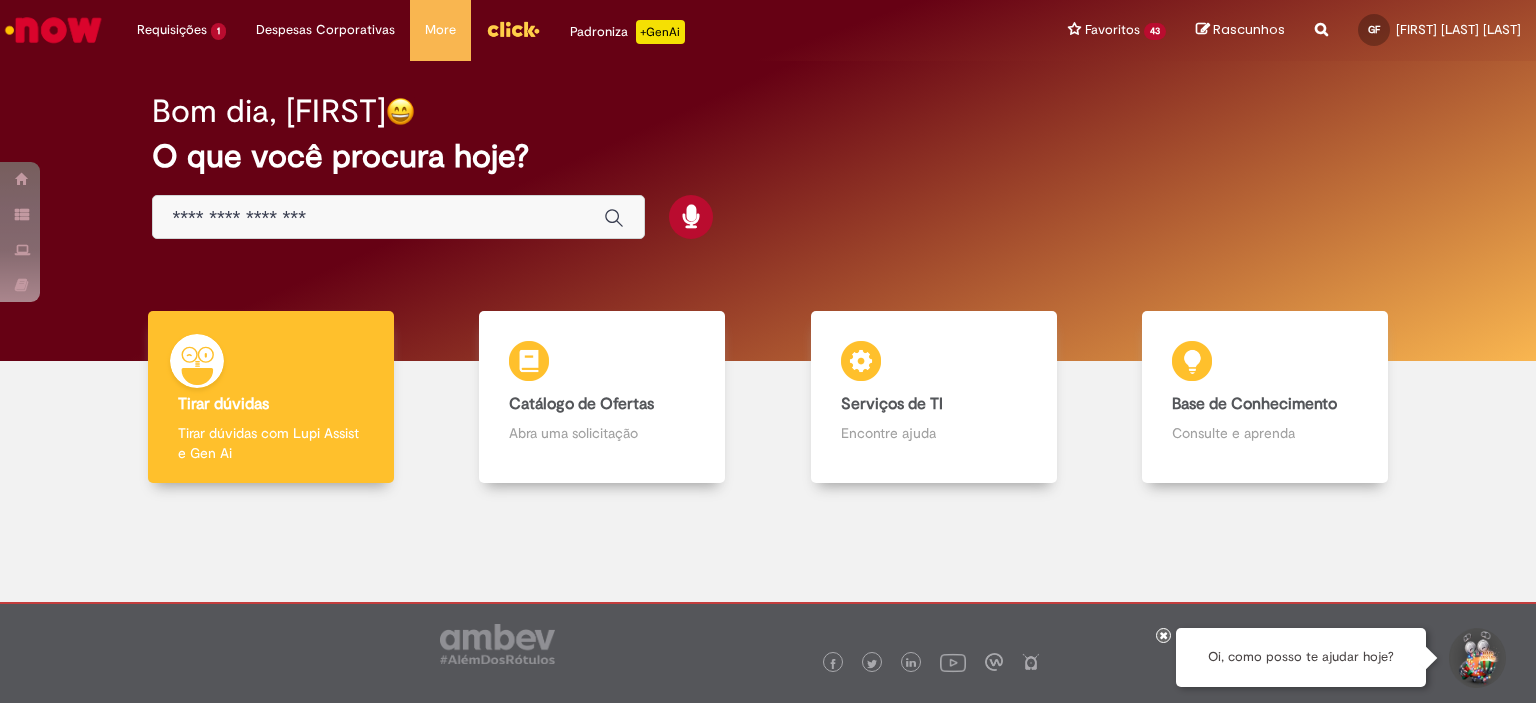 scroll, scrollTop: 0, scrollLeft: 0, axis: both 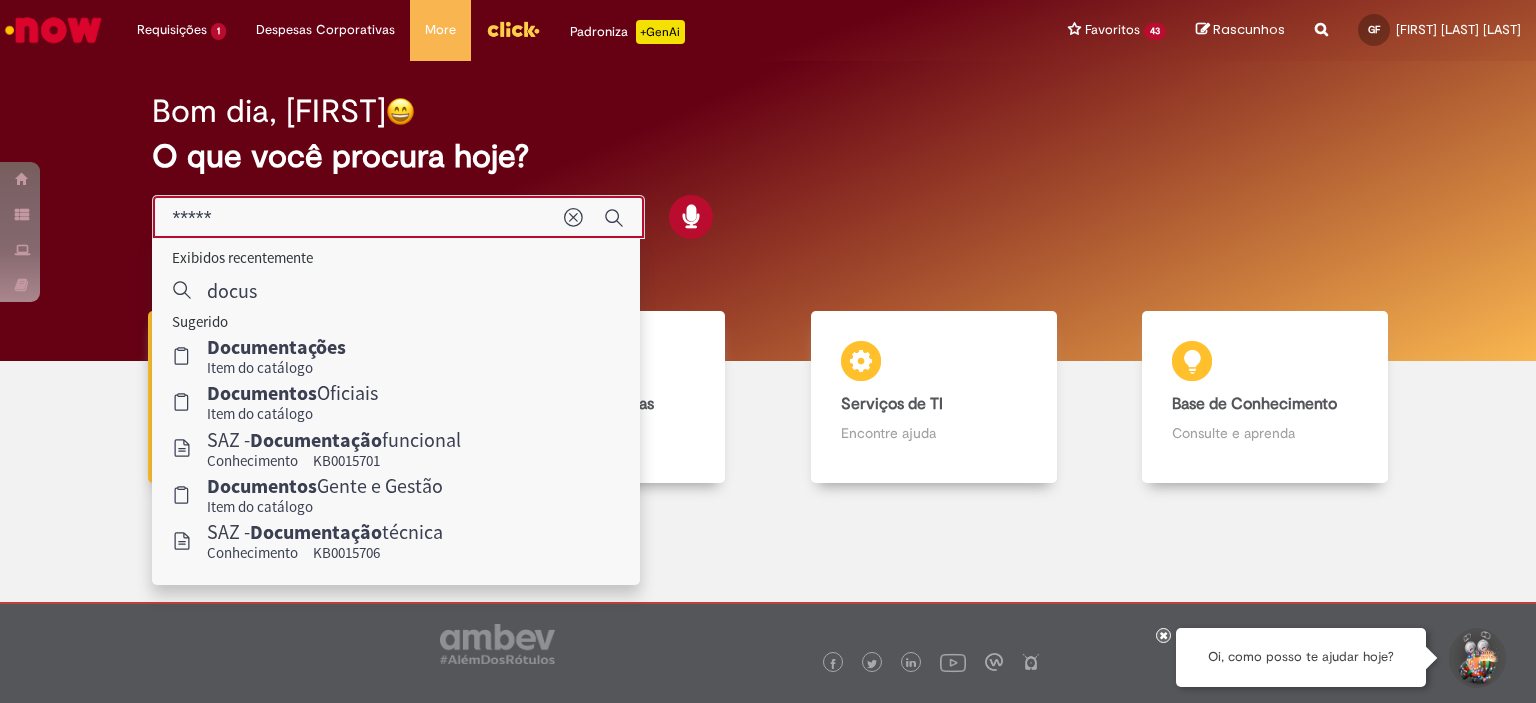 type on "******" 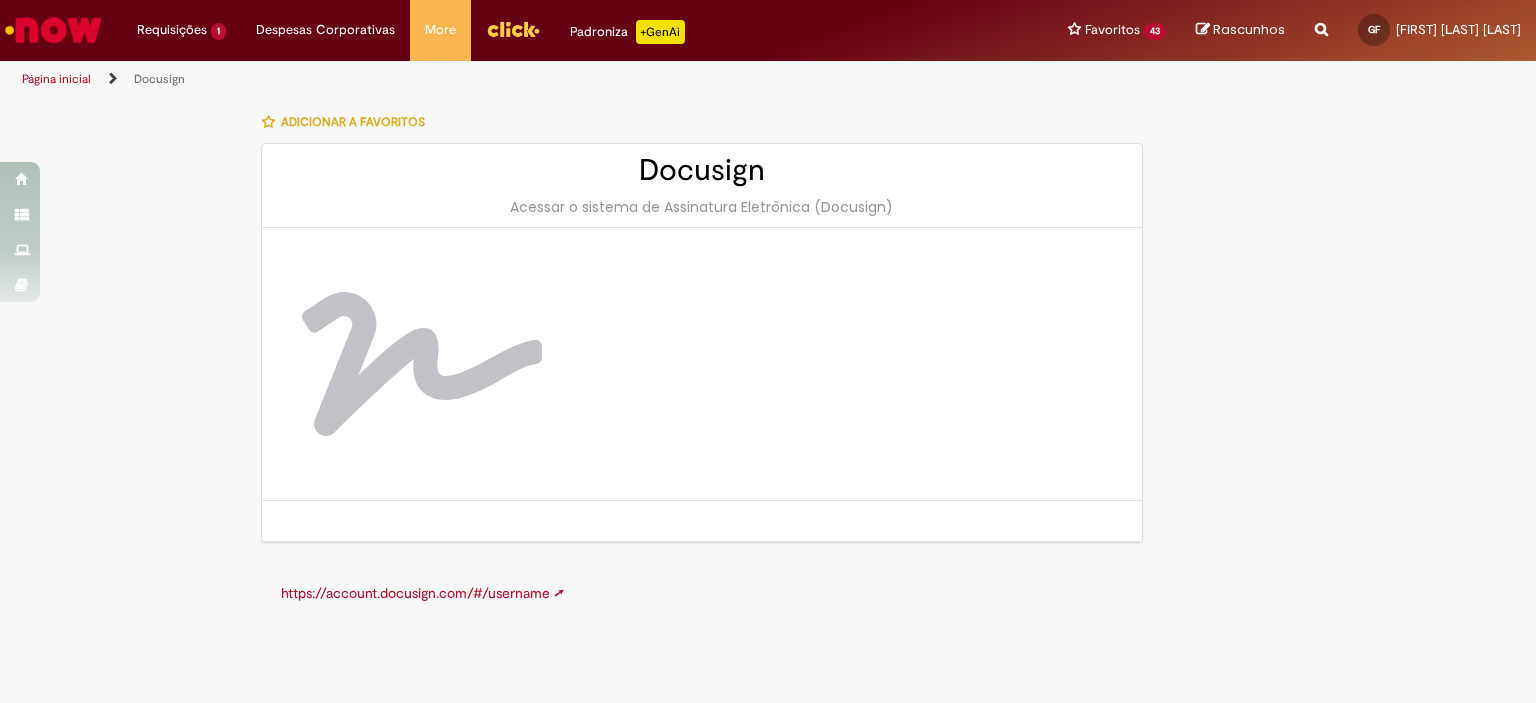 click on "https://account.docusign.com/#/username ➚" at bounding box center [422, 593] 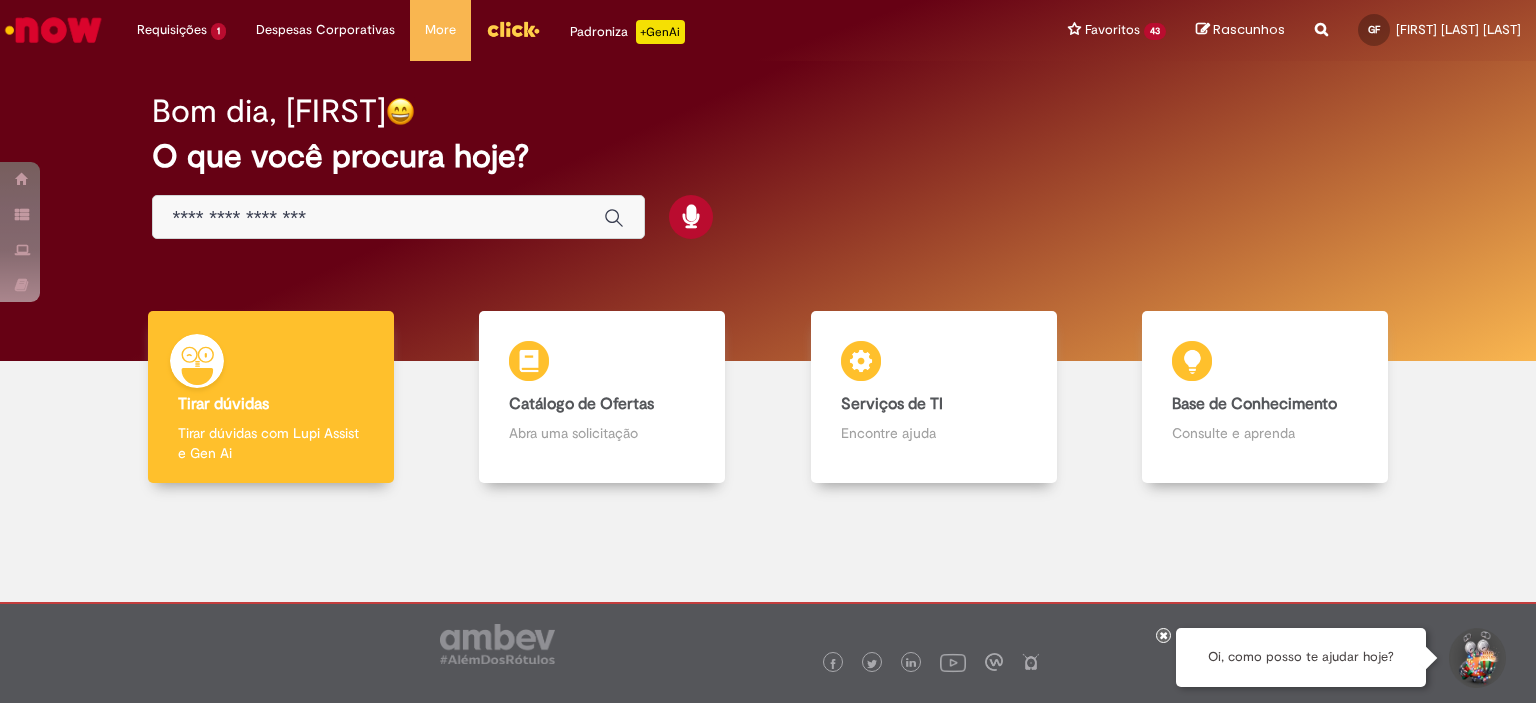 click at bounding box center (378, 218) 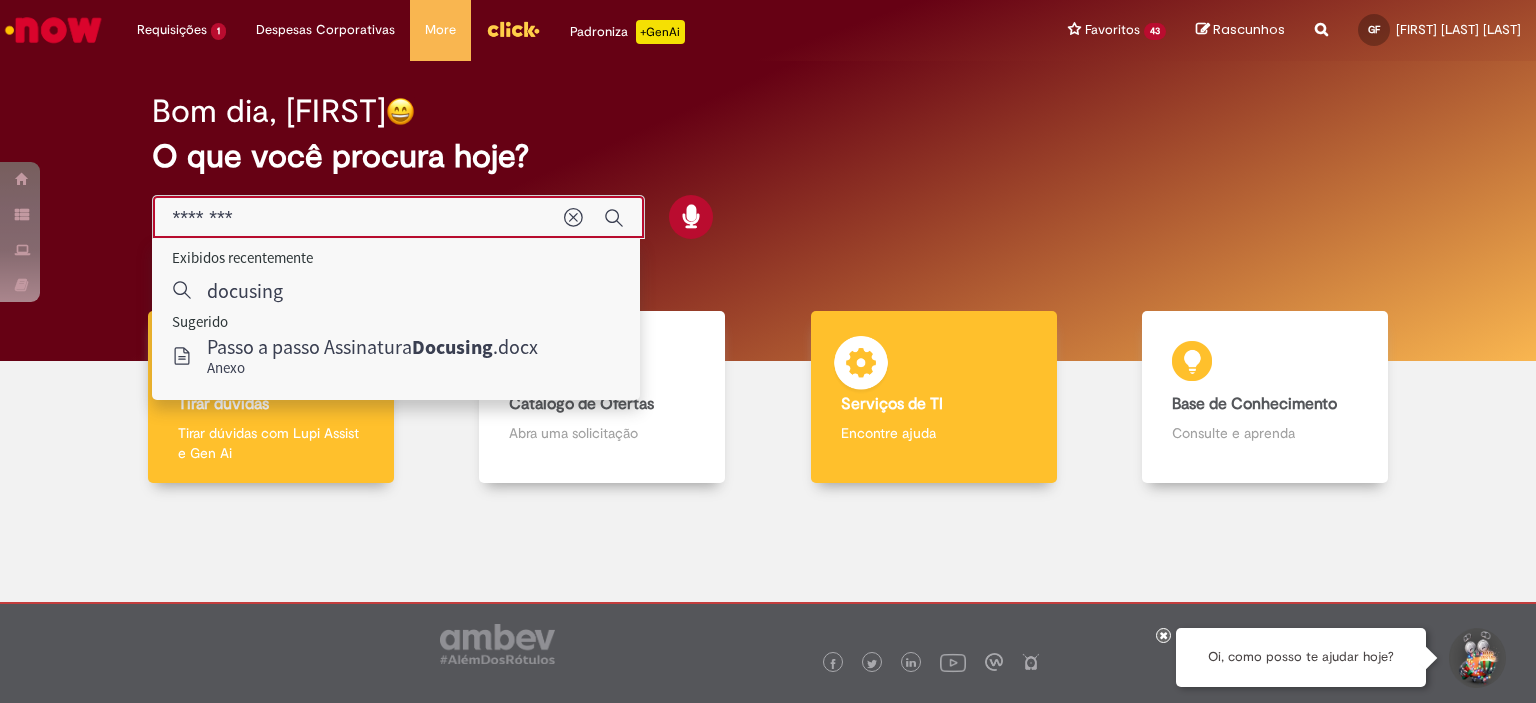 type on "********" 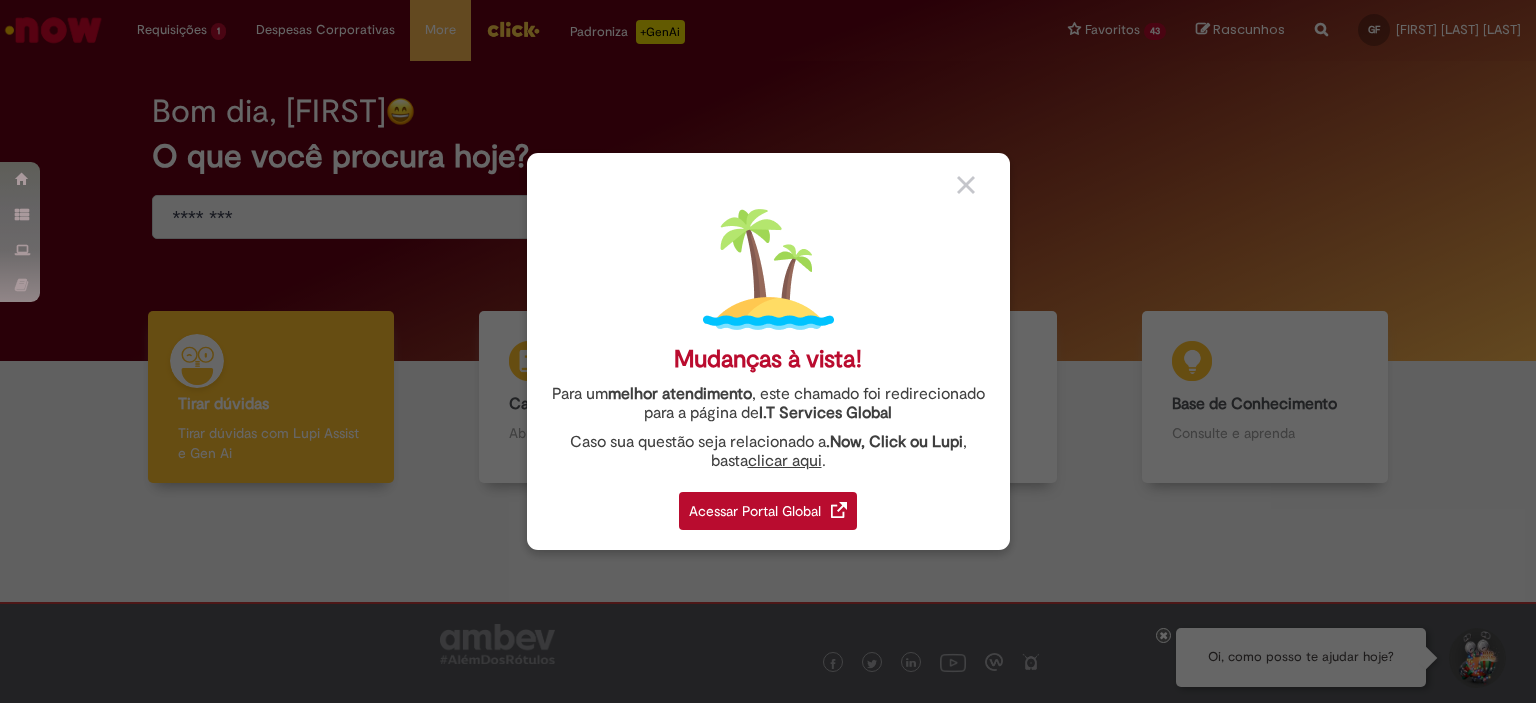 click on "Acessar Portal Global" at bounding box center (768, 511) 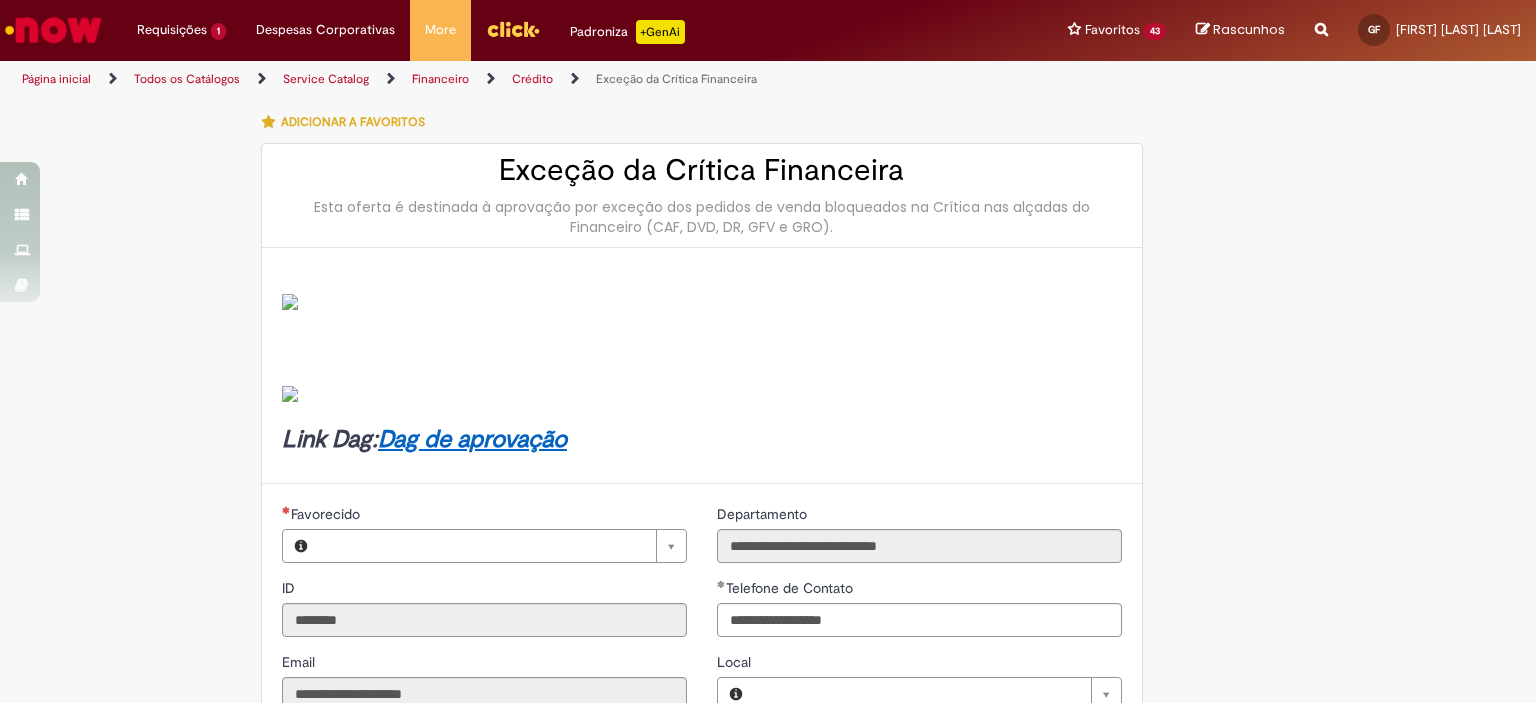 type on "**********" 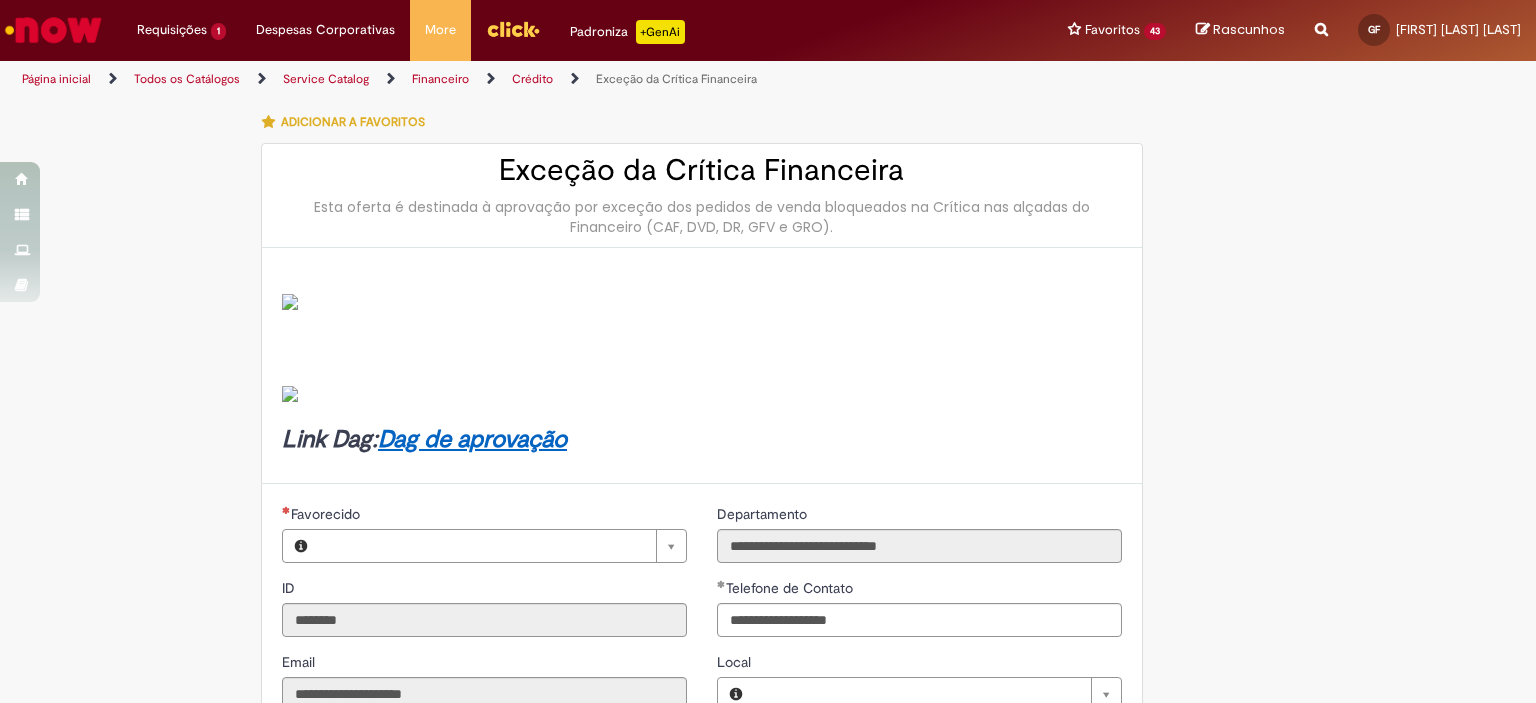 type on "**********" 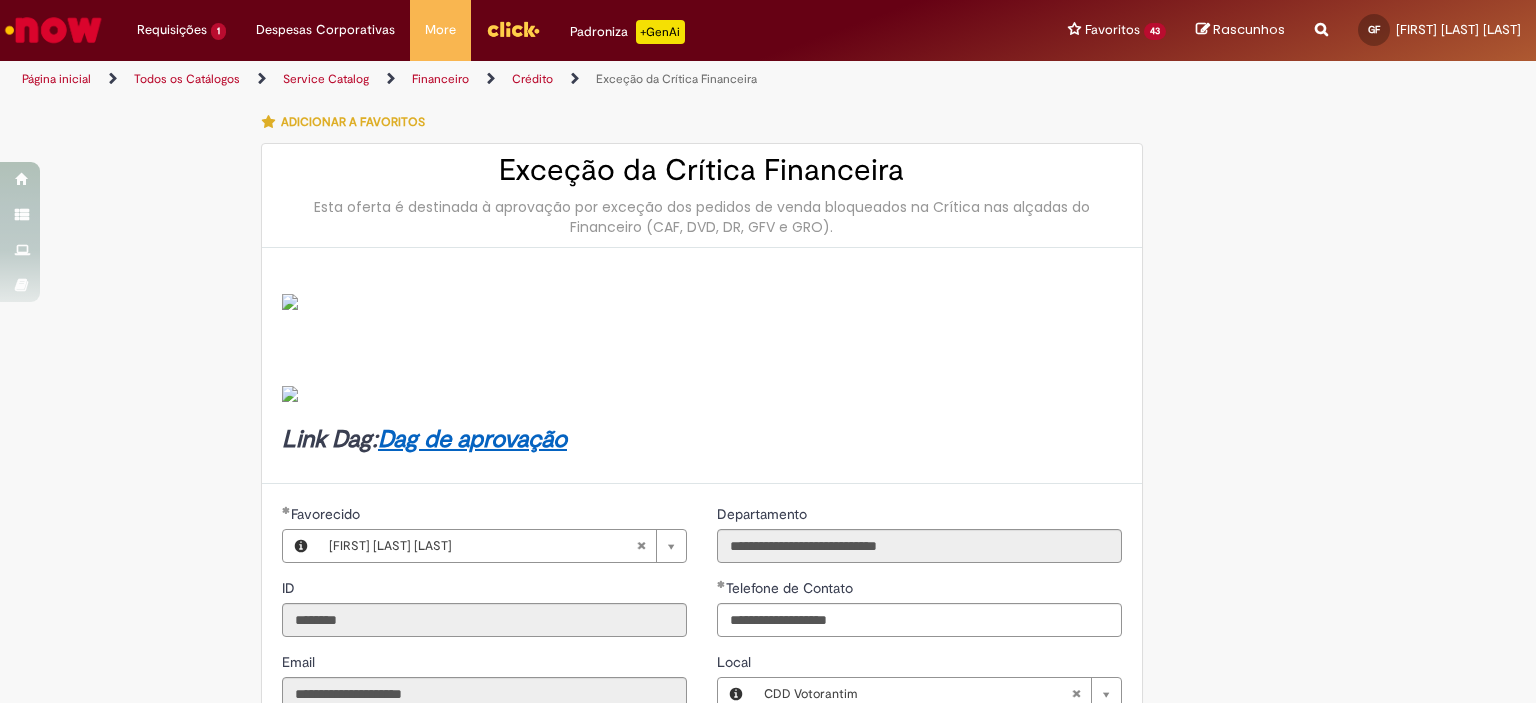 scroll, scrollTop: 0, scrollLeft: 0, axis: both 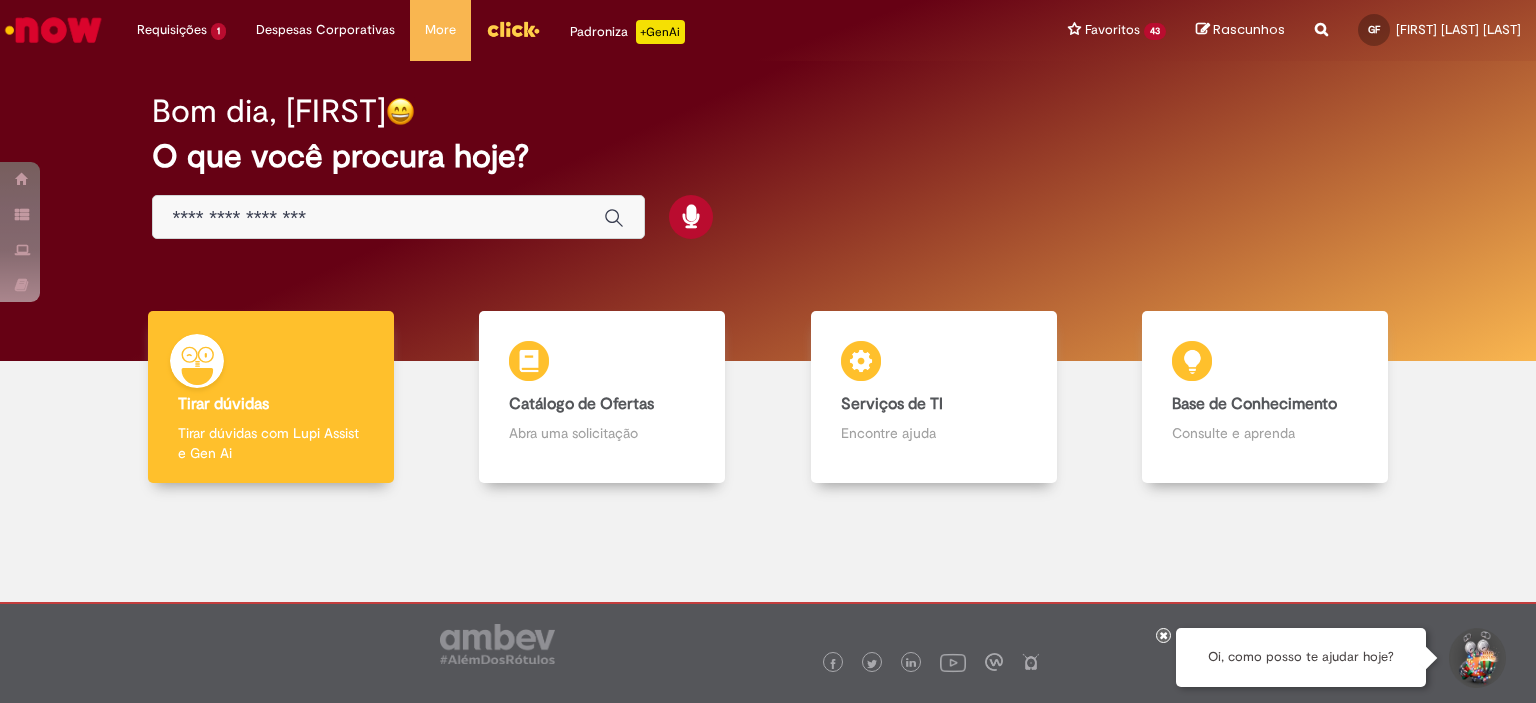 click at bounding box center (378, 218) 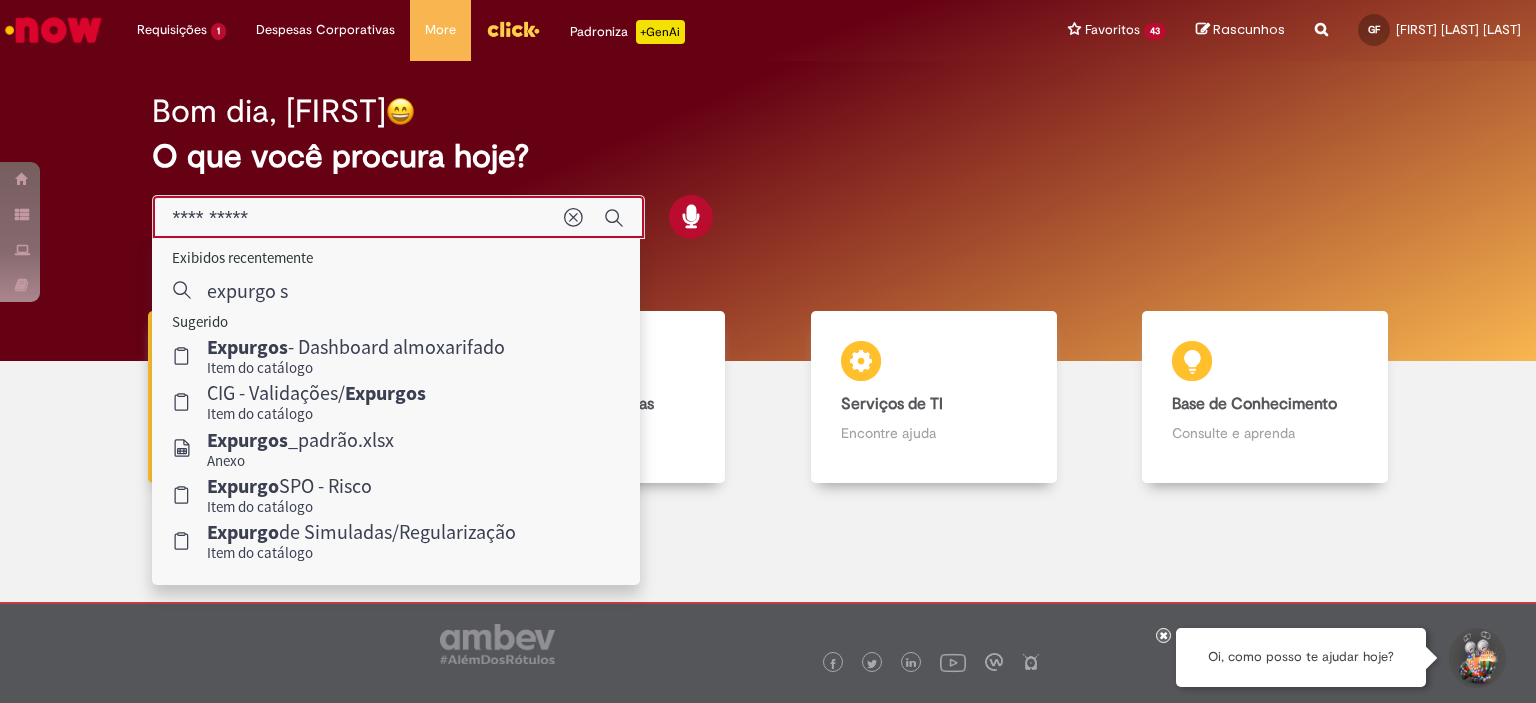 type on "**********" 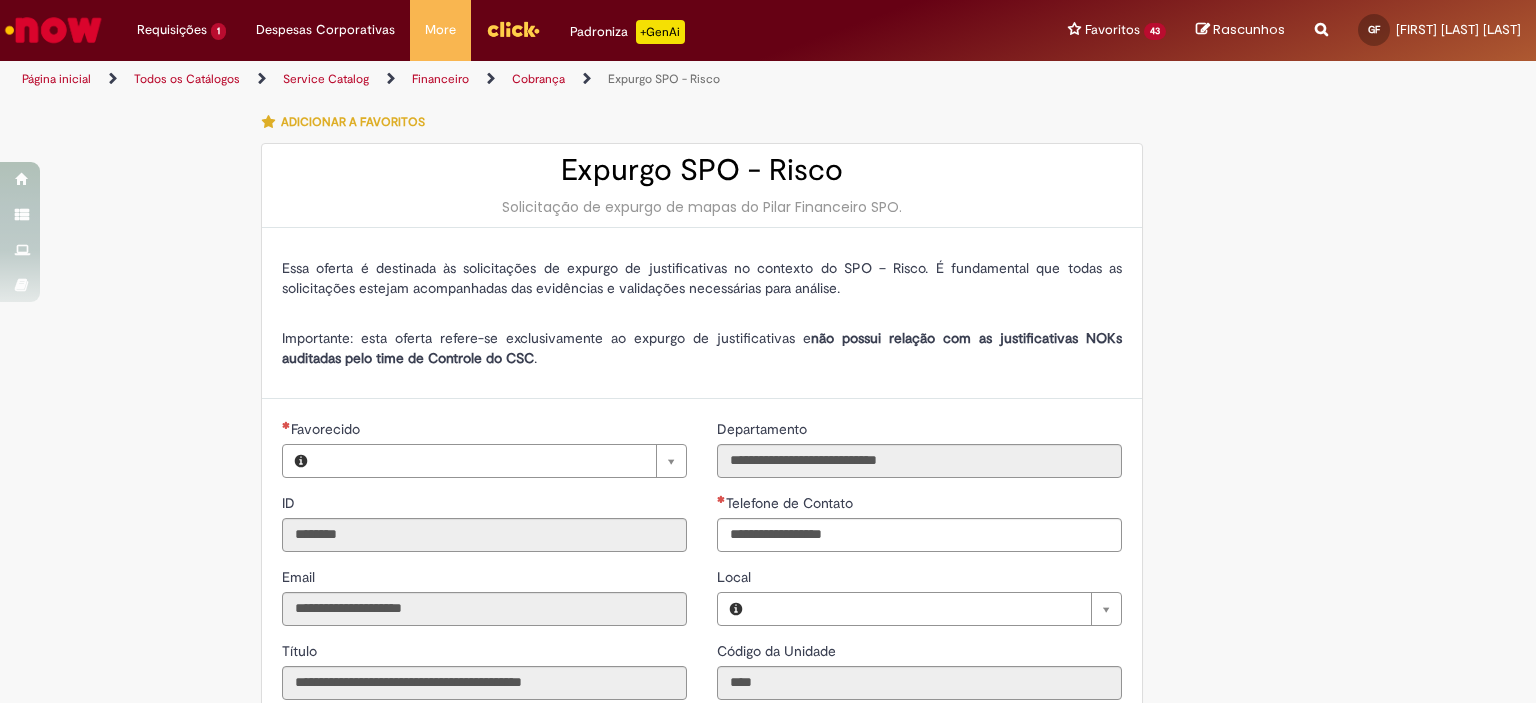 type on "**********" 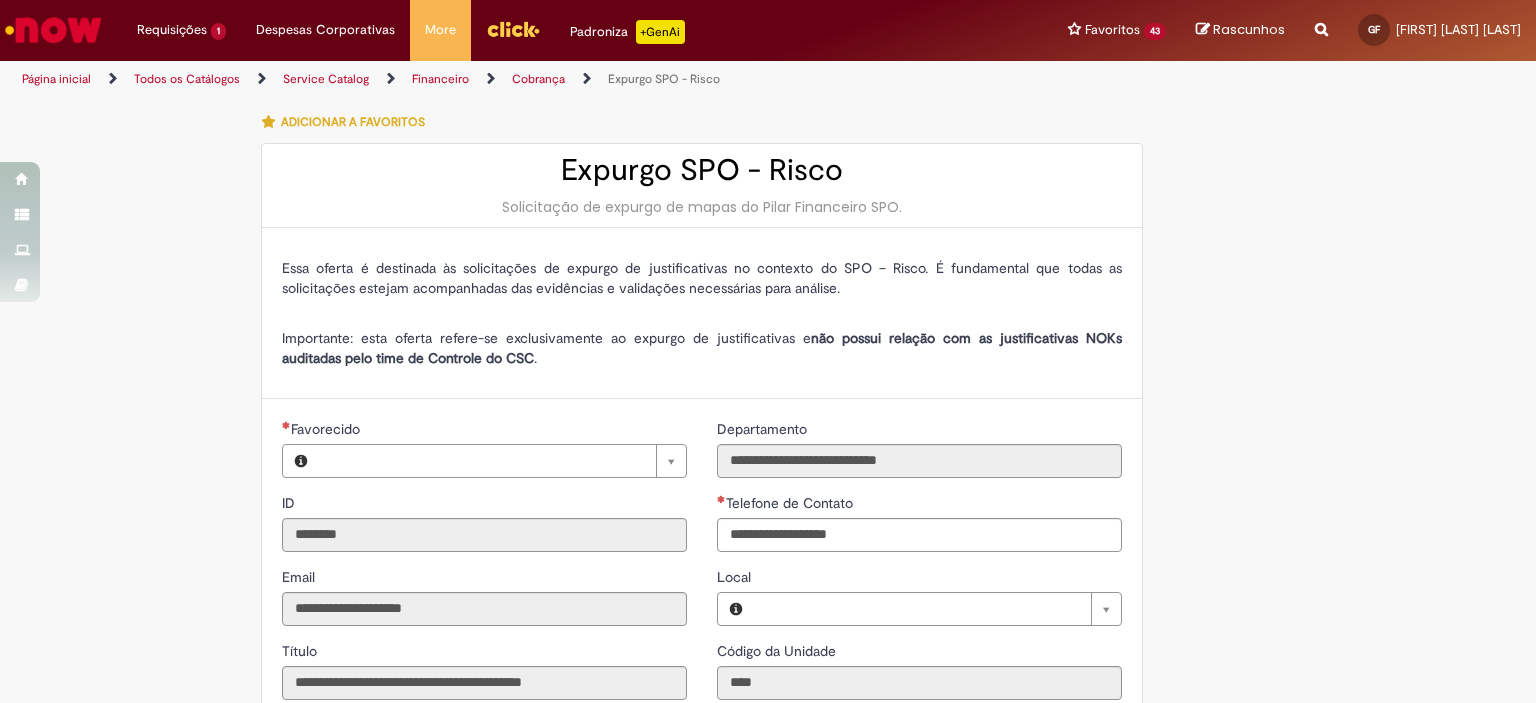 type on "**********" 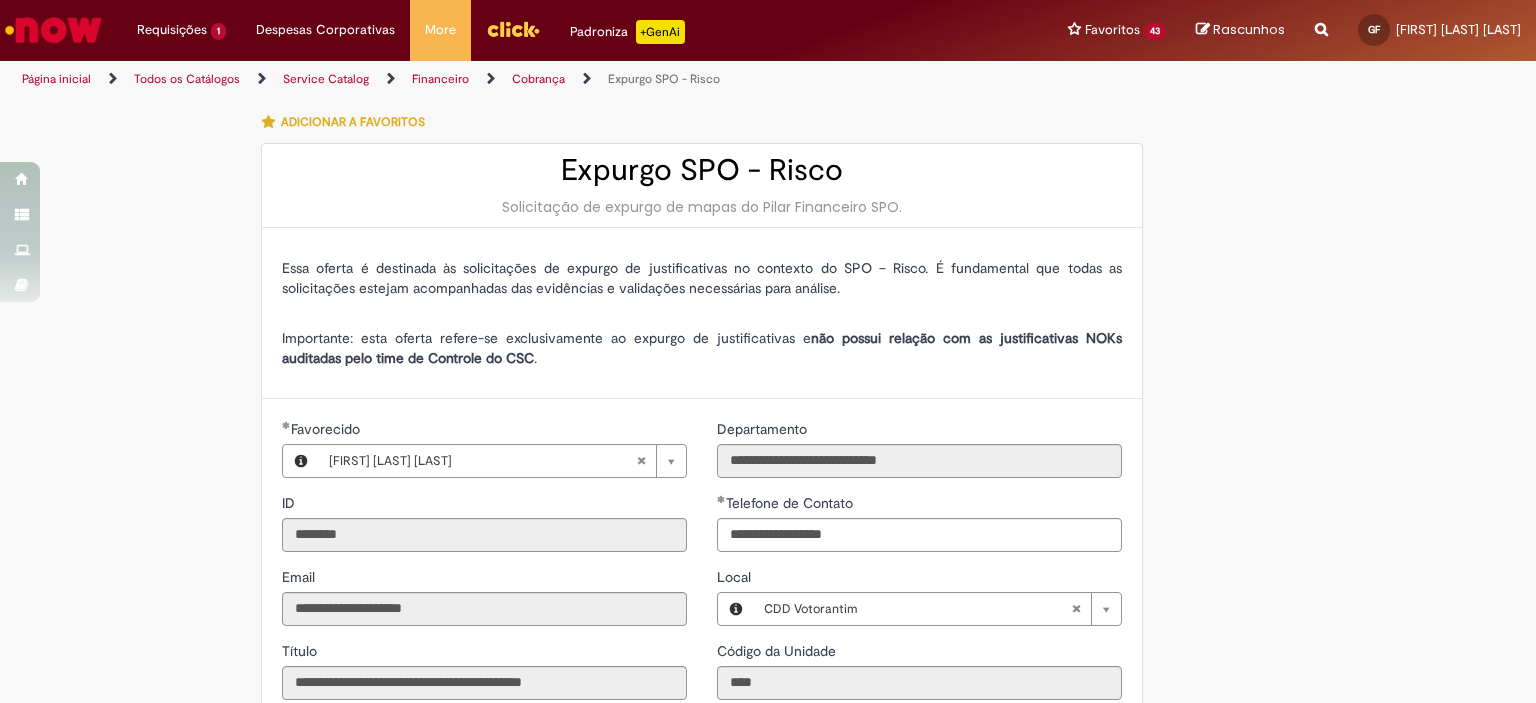 type on "**********" 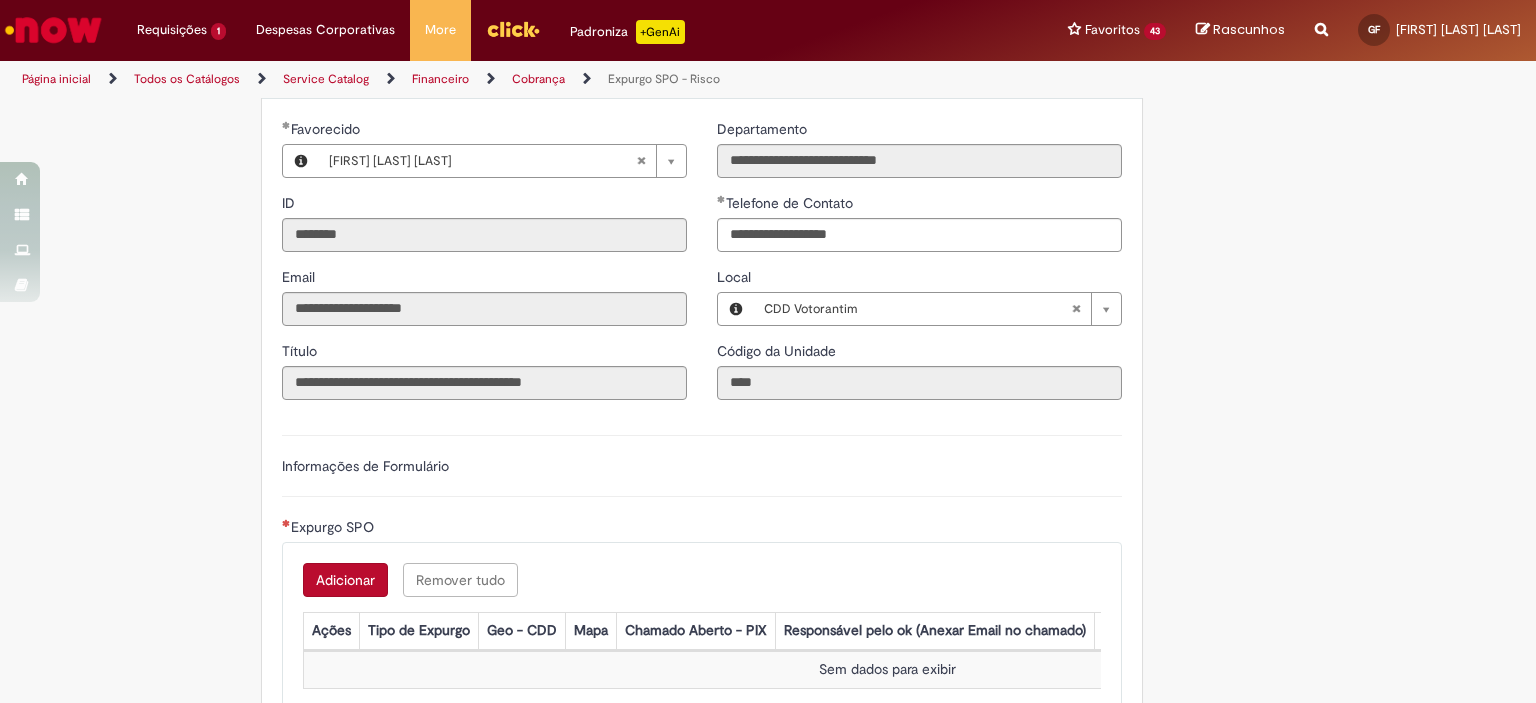 scroll, scrollTop: 600, scrollLeft: 0, axis: vertical 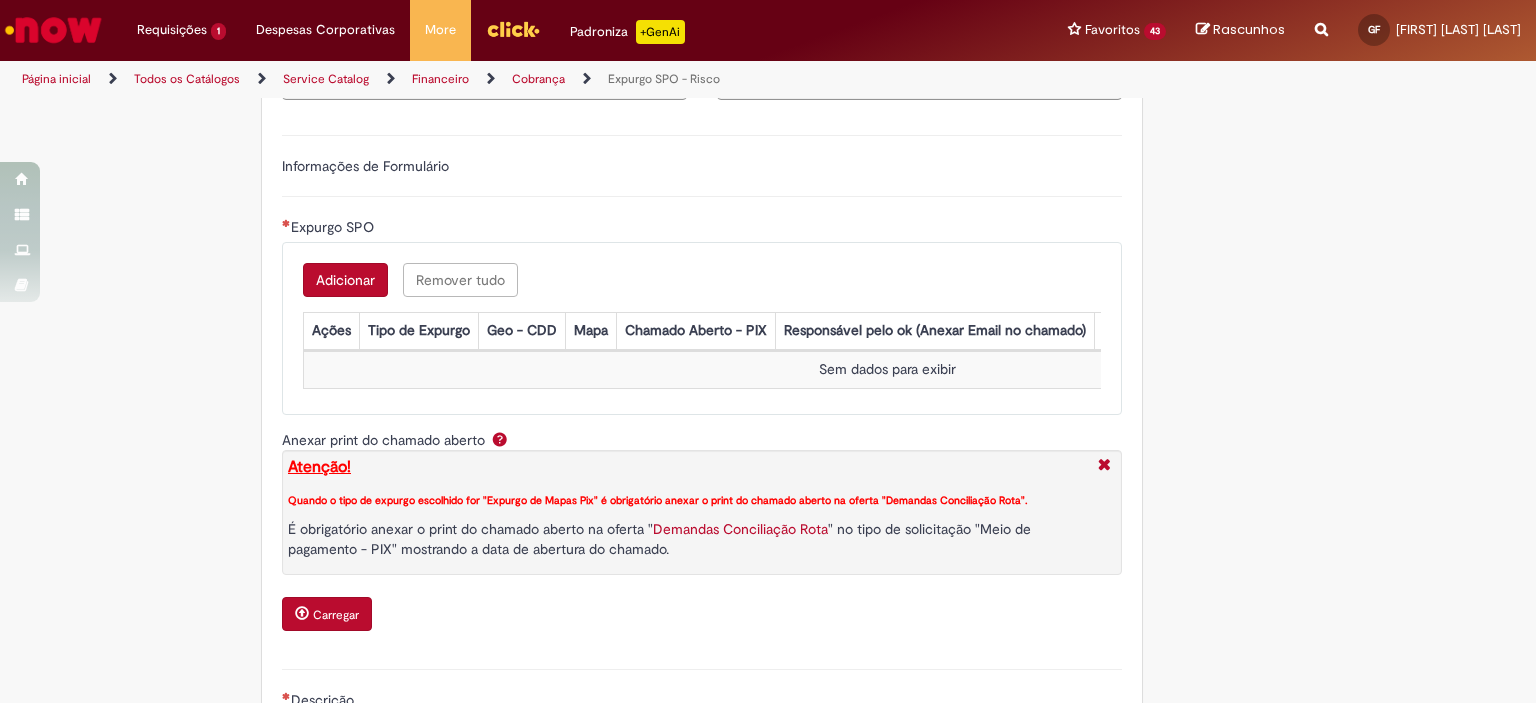 click on "Adicionar" at bounding box center [345, 280] 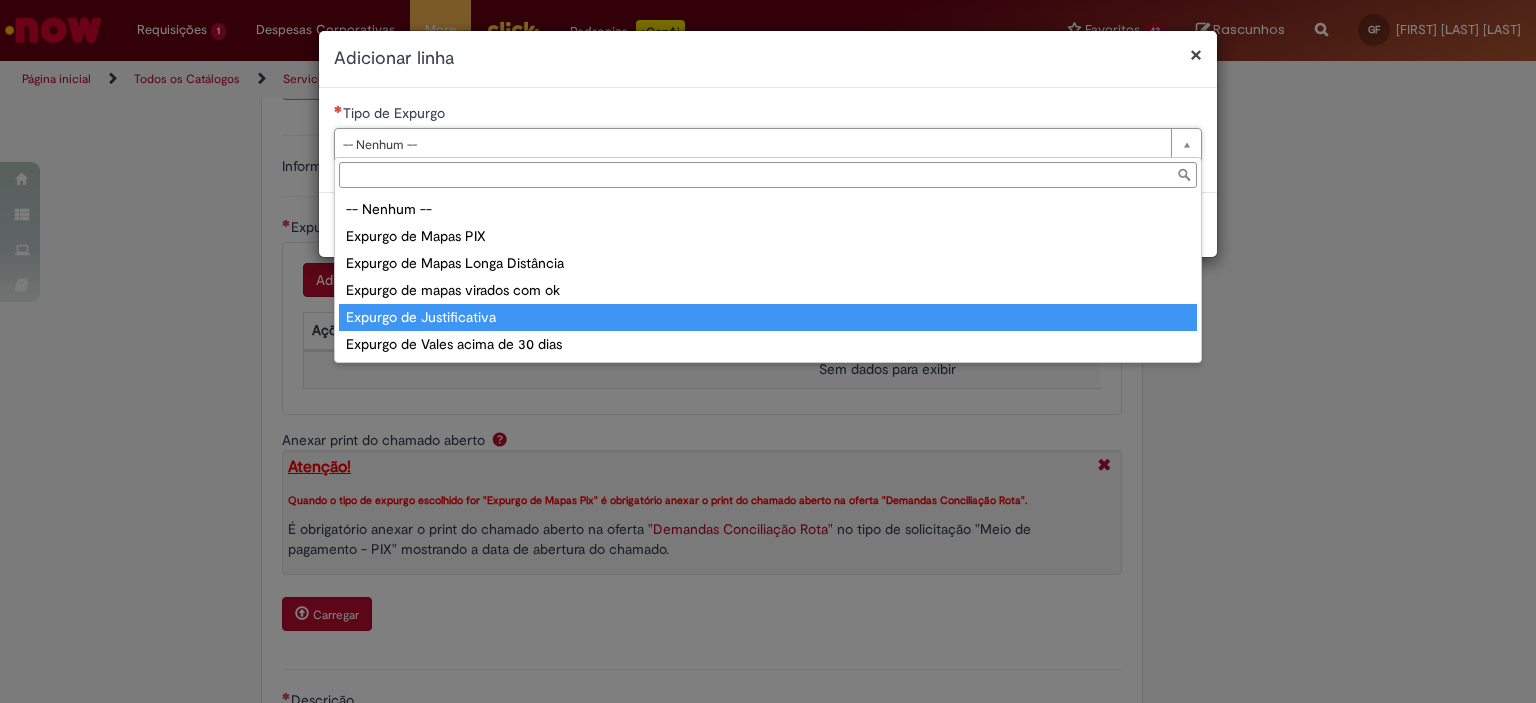 type on "**********" 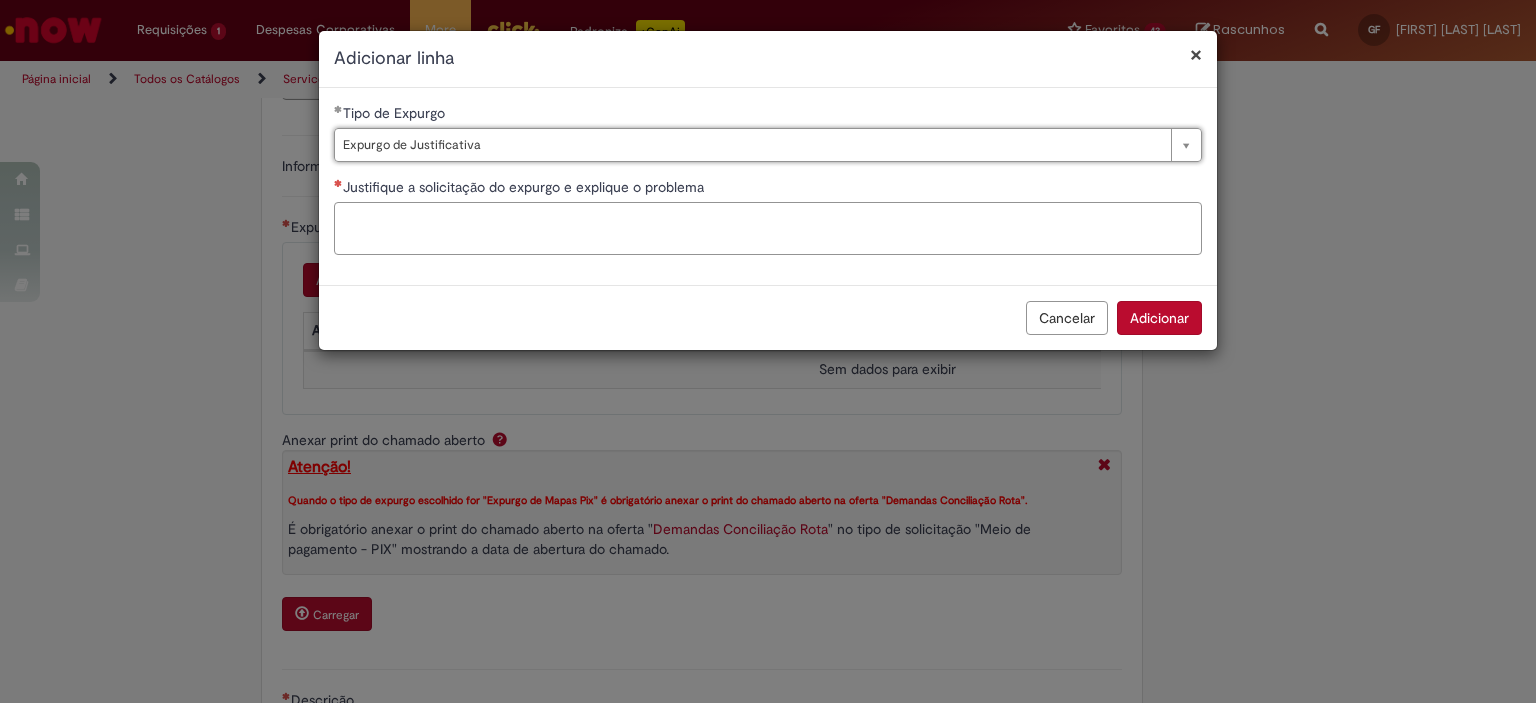click on "Justifique a solicitação do expurgo e explique o problema" at bounding box center (768, 229) 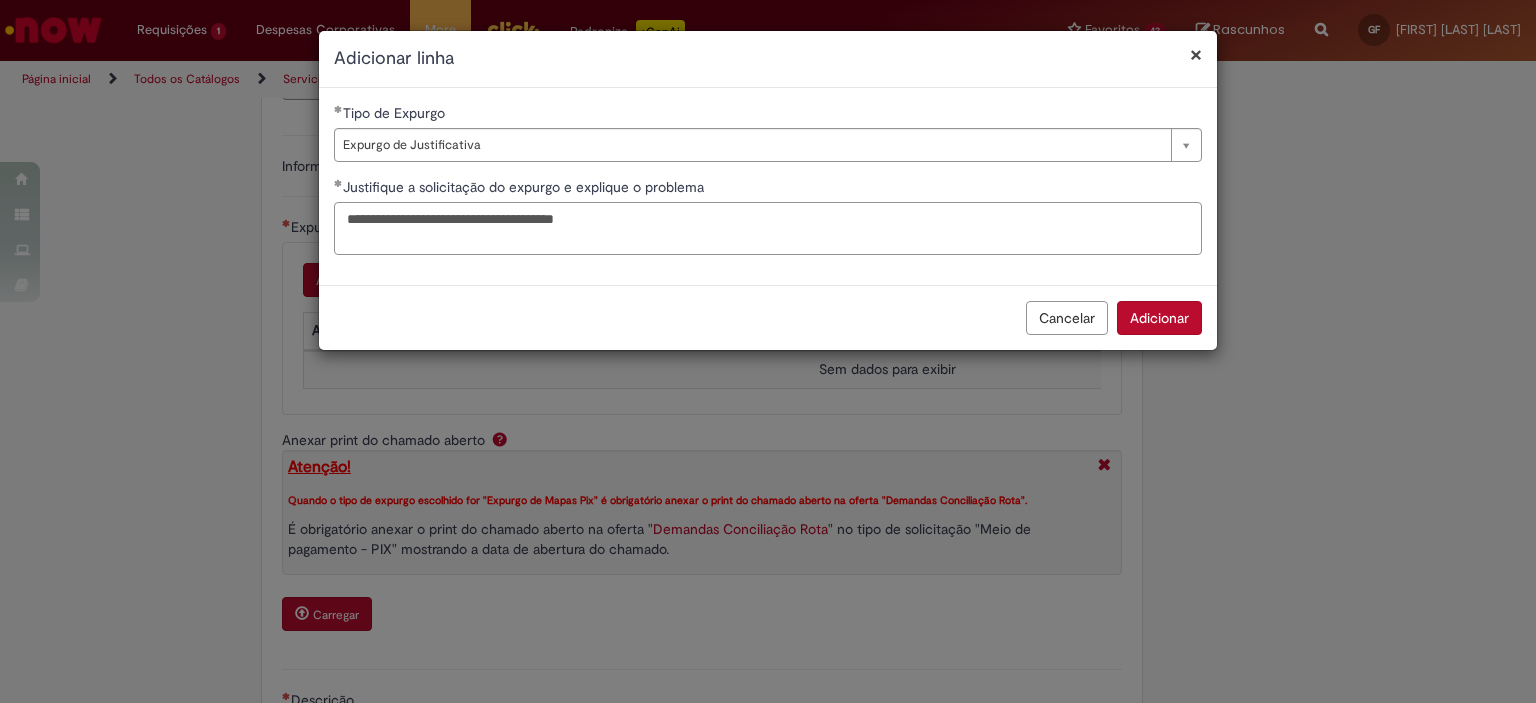 paste on "******
******
******
******
******
******
******
*******
*******" 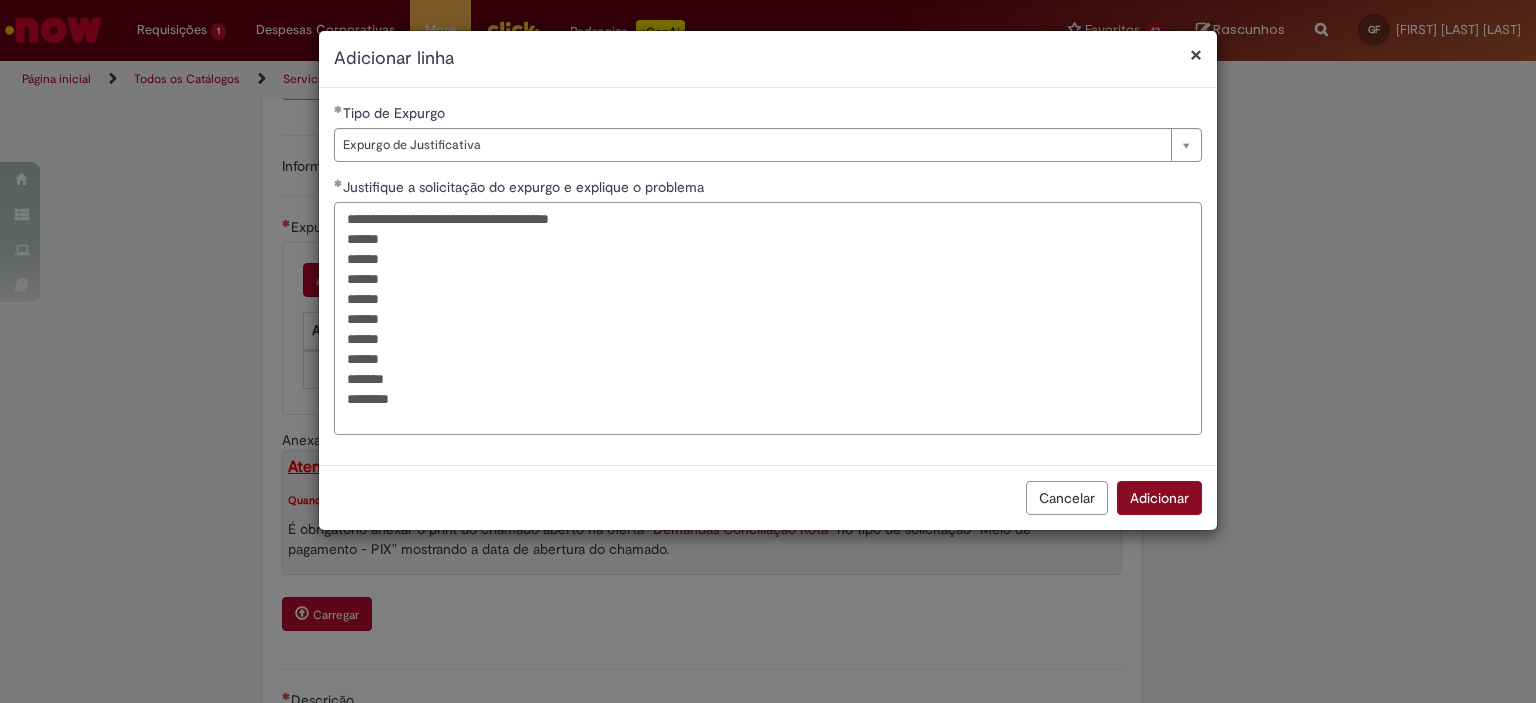 type on "**********" 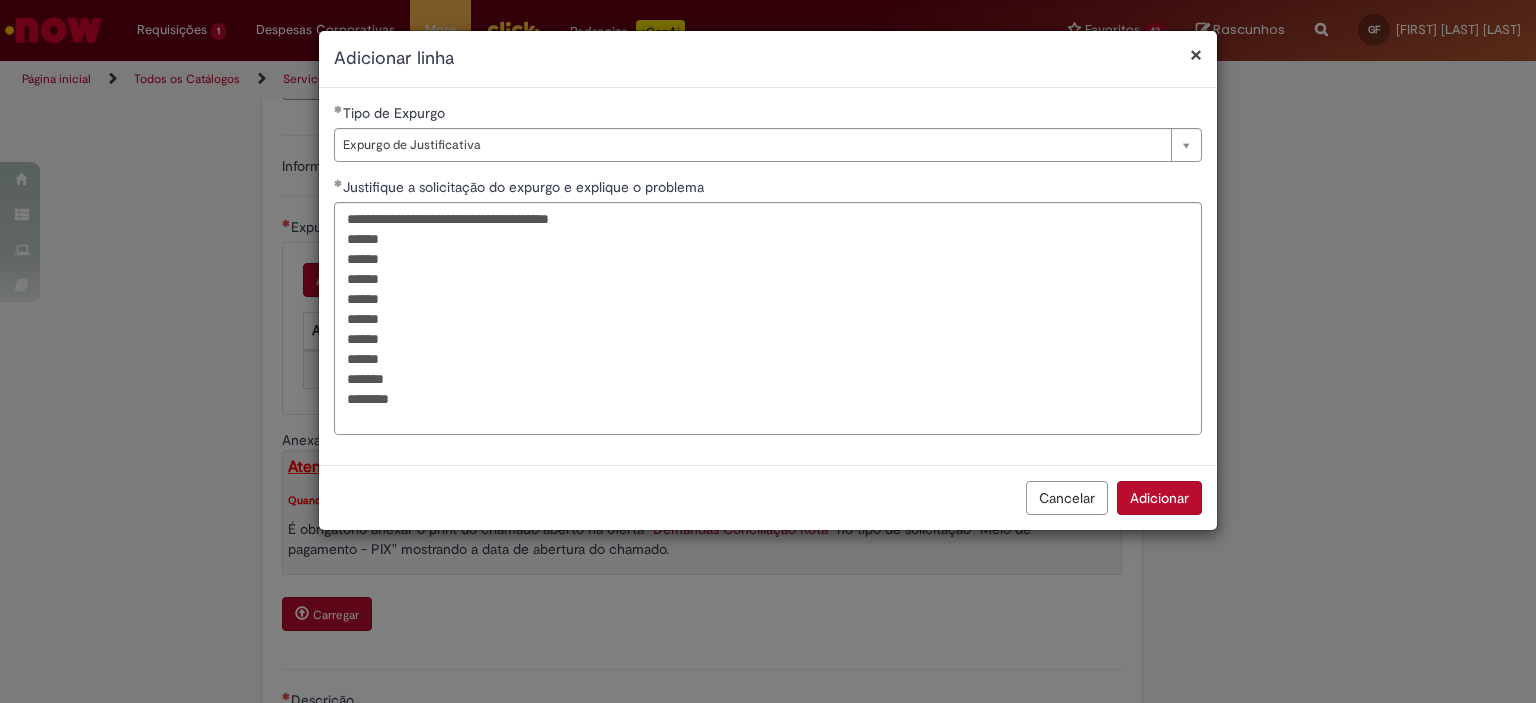click on "Adicionar" at bounding box center [1159, 498] 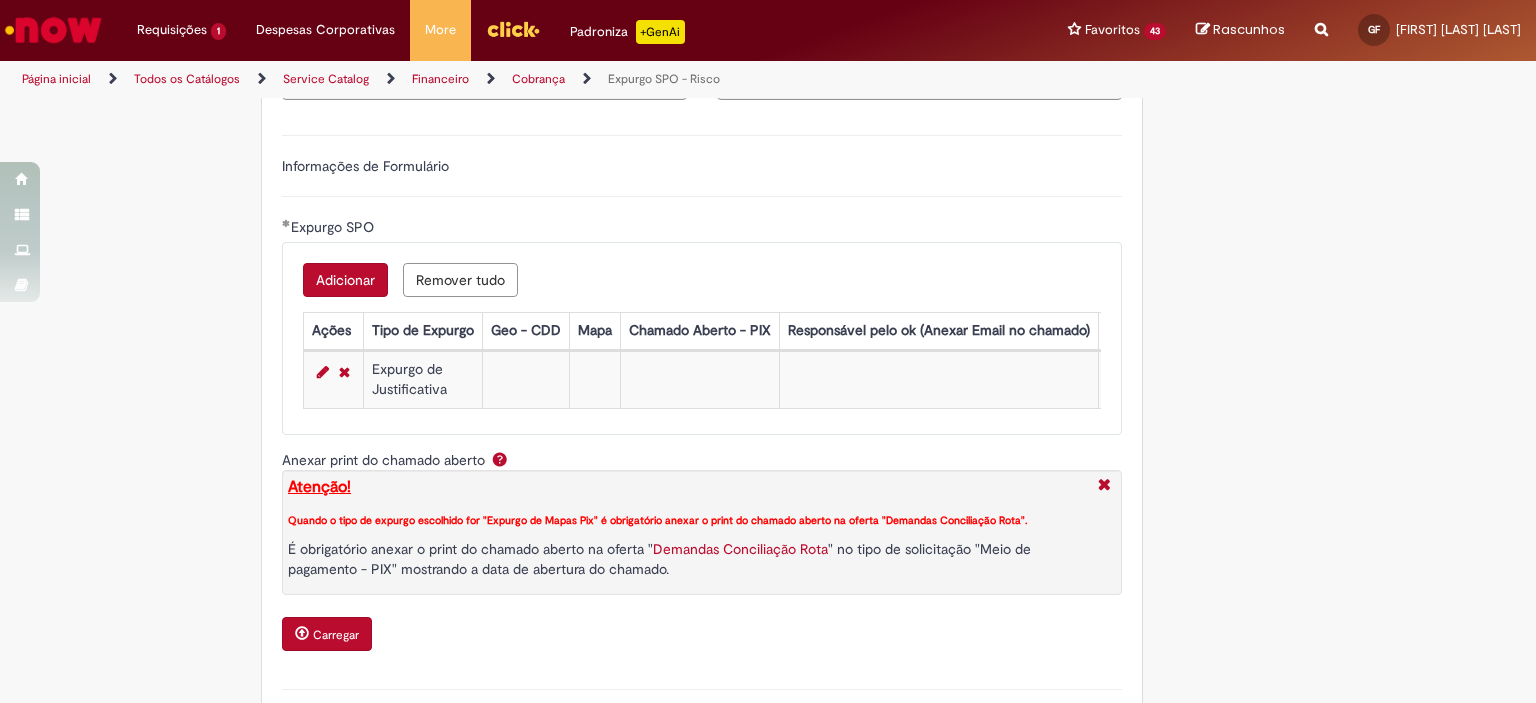 scroll, scrollTop: 800, scrollLeft: 0, axis: vertical 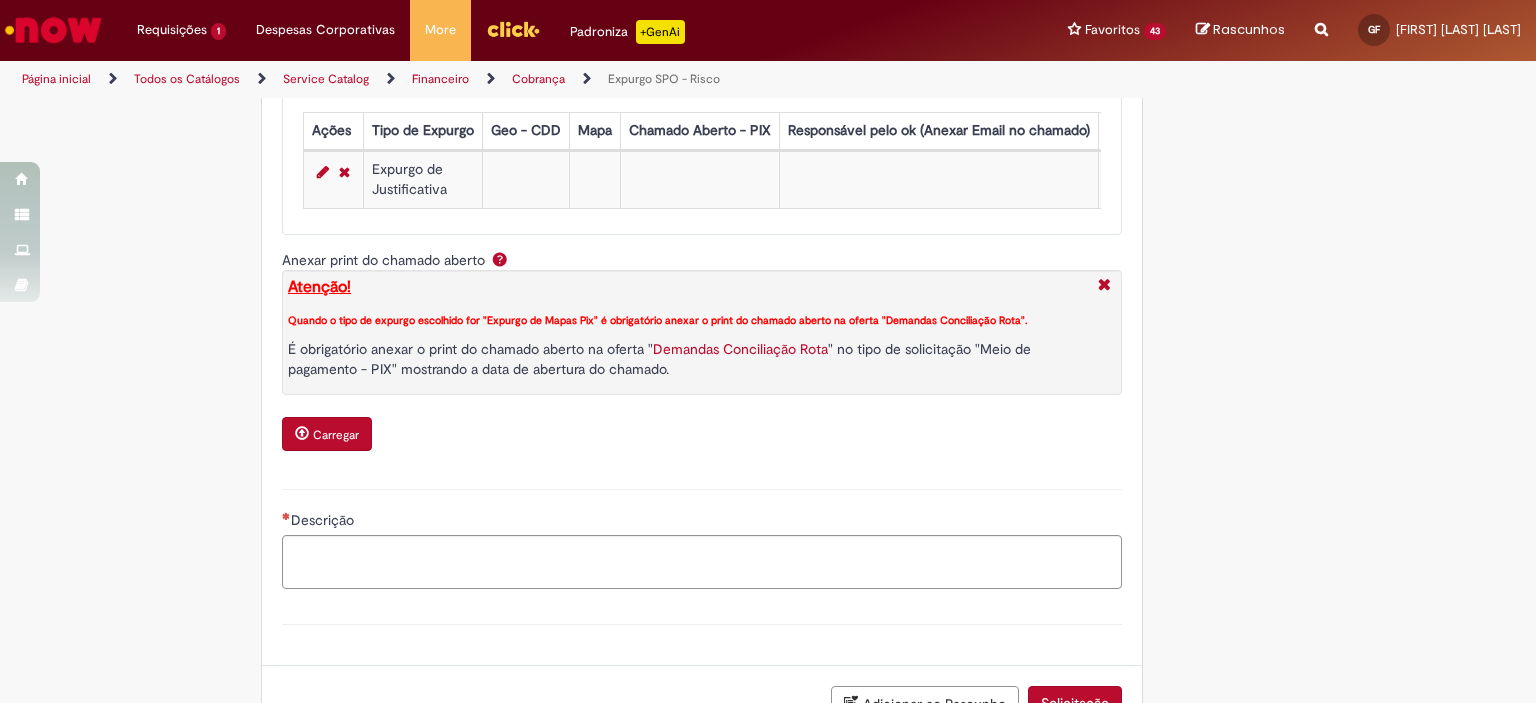 click on "Carregar" at bounding box center [327, 434] 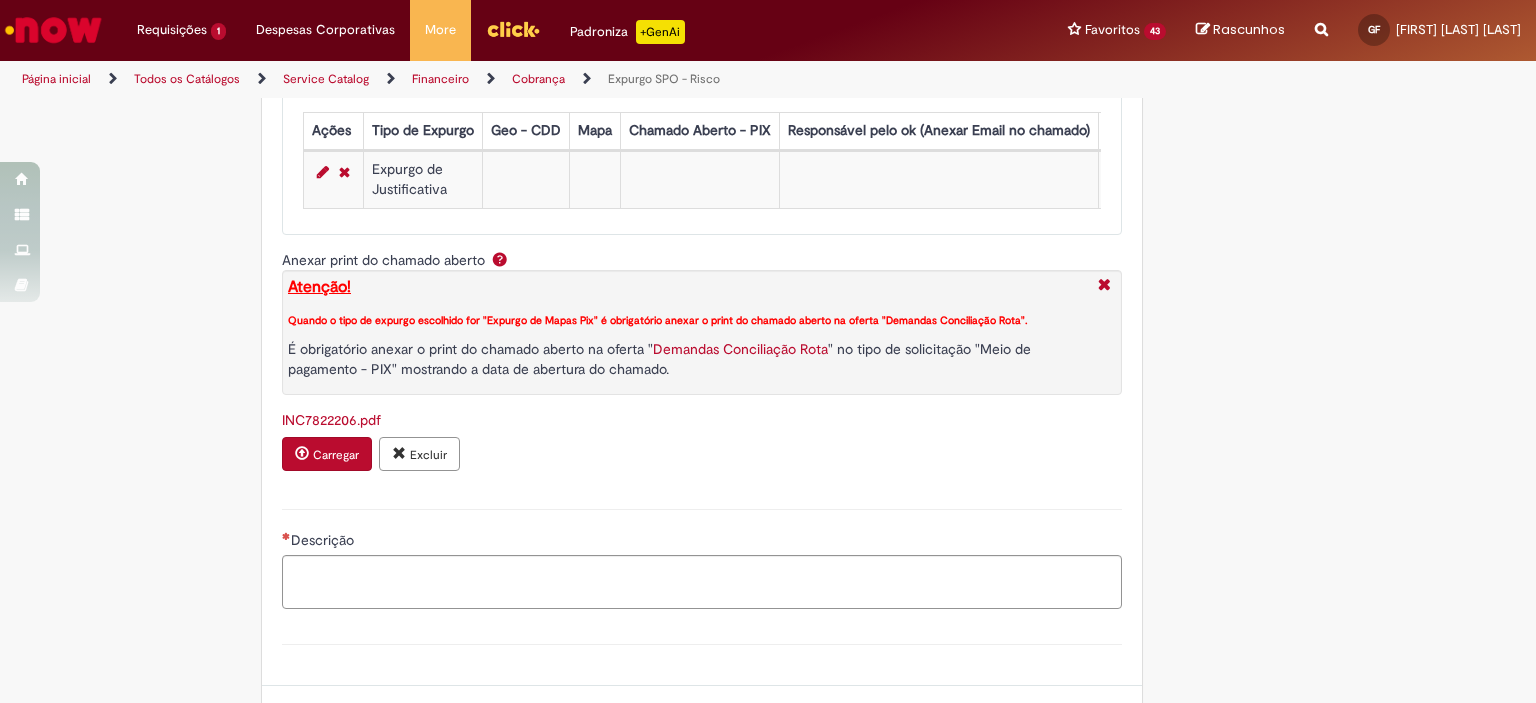 click on "Carregar" at bounding box center [336, 455] 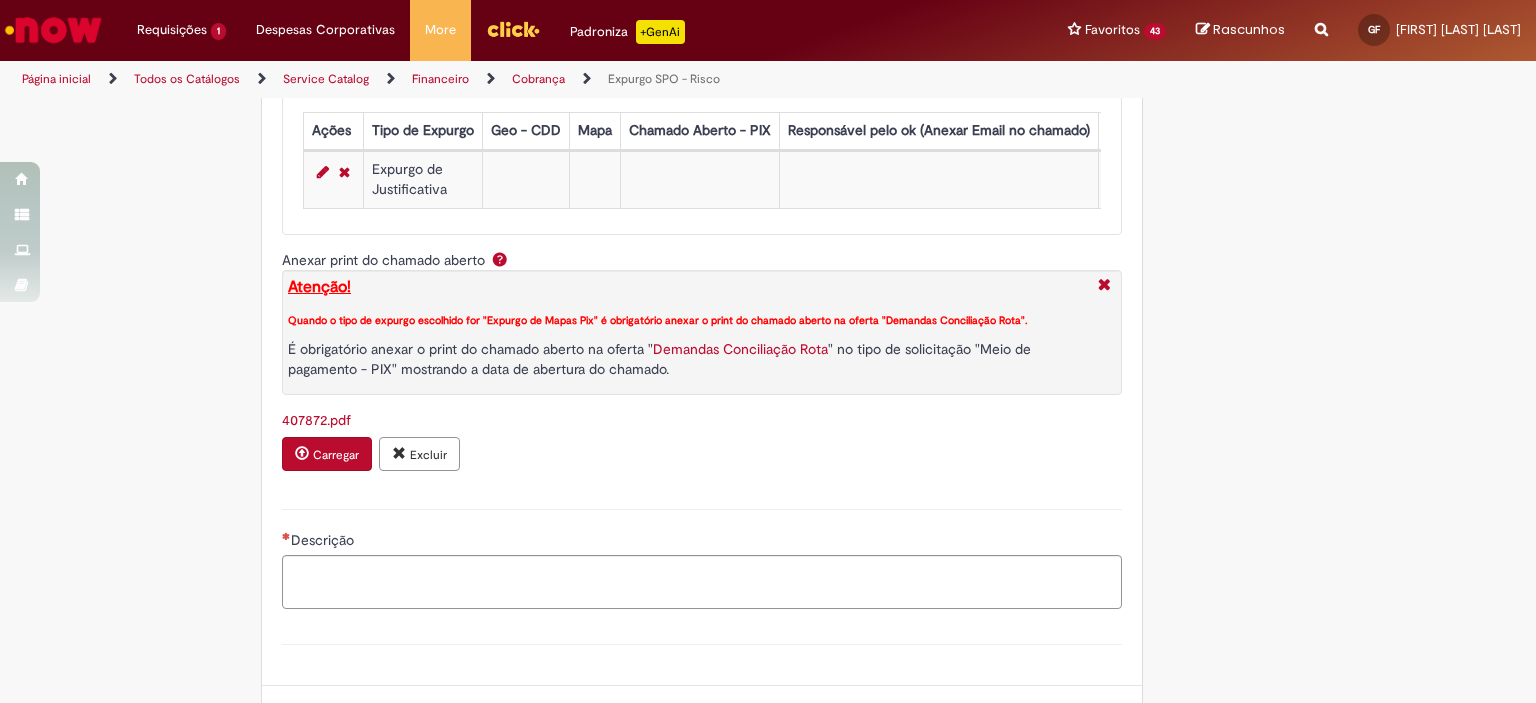 scroll, scrollTop: 997, scrollLeft: 0, axis: vertical 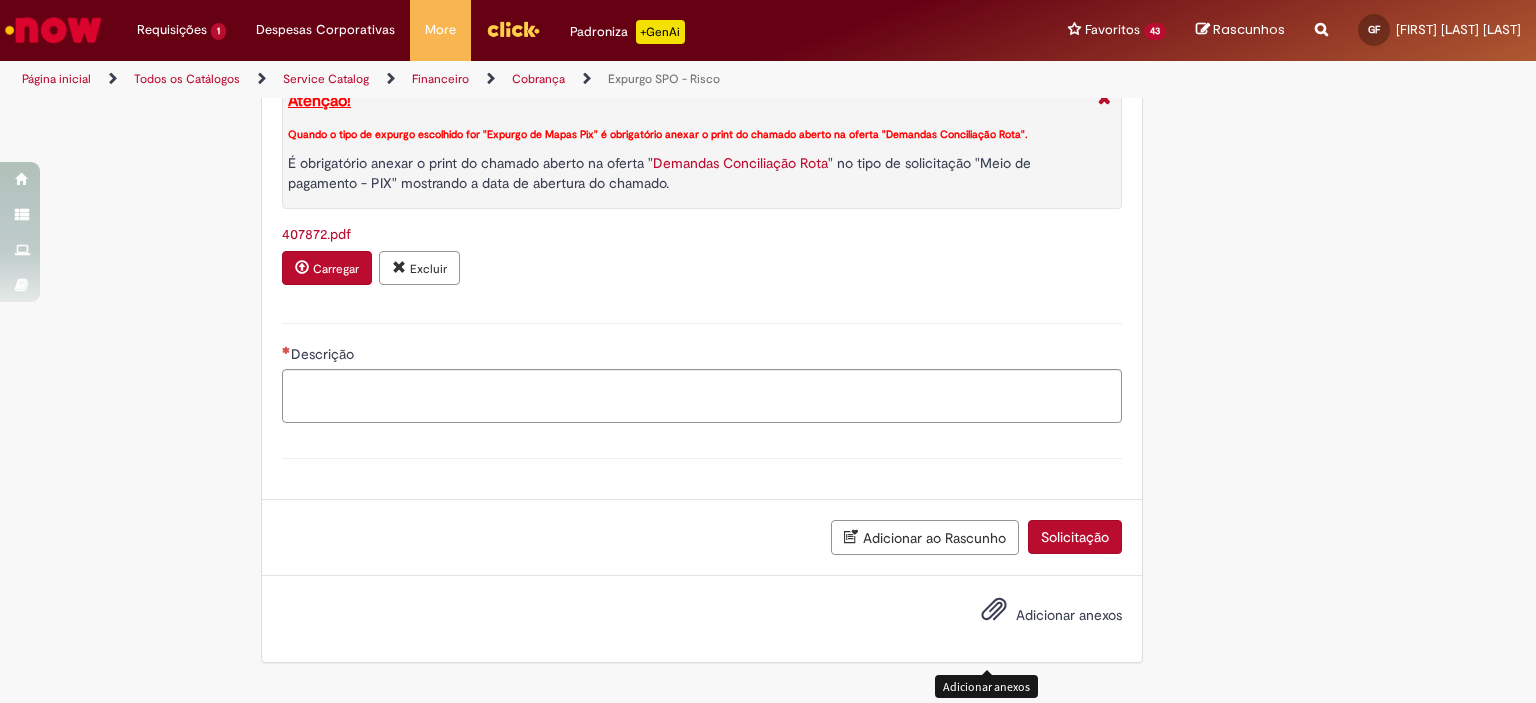 click on "Adicionar anexos" at bounding box center (994, 614) 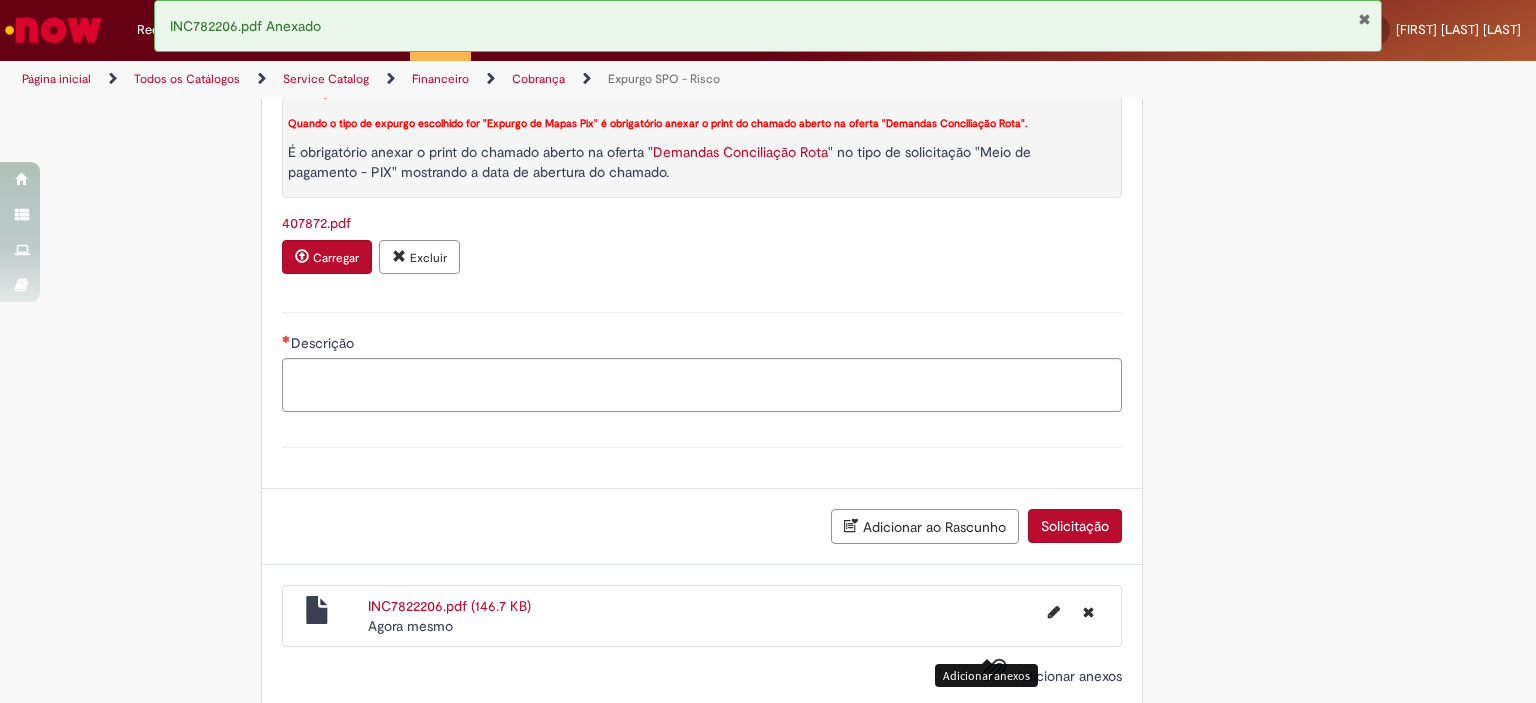 scroll, scrollTop: 1068, scrollLeft: 0, axis: vertical 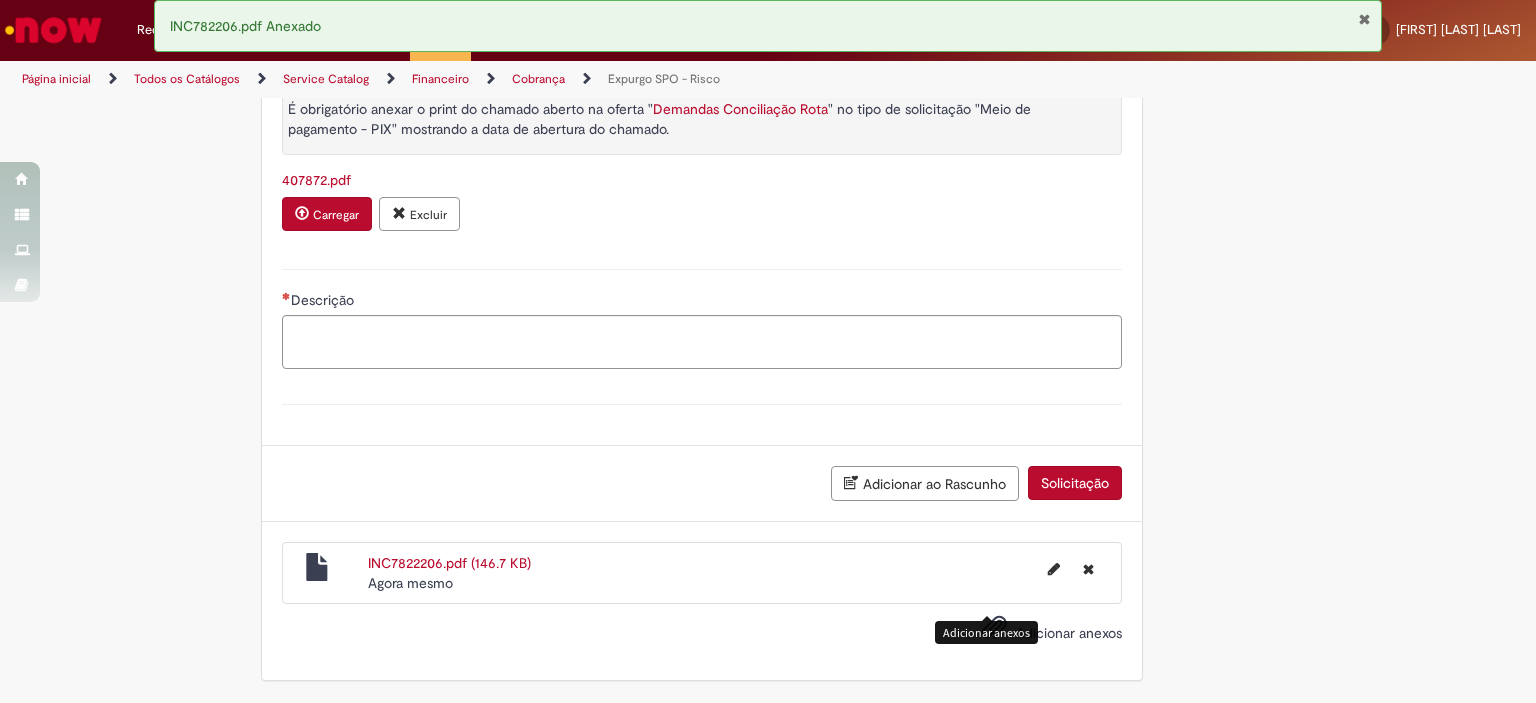 click at bounding box center (994, 628) 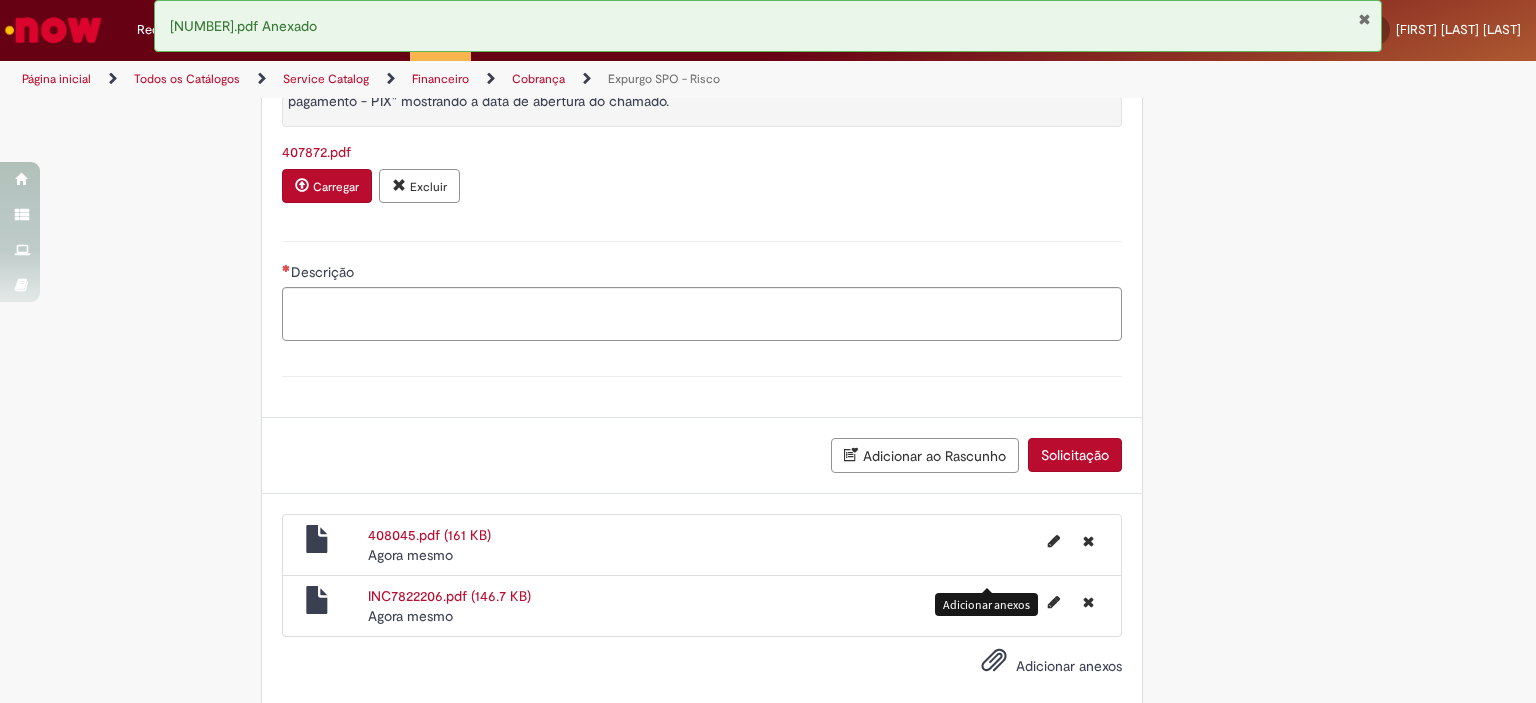 scroll, scrollTop: 1129, scrollLeft: 0, axis: vertical 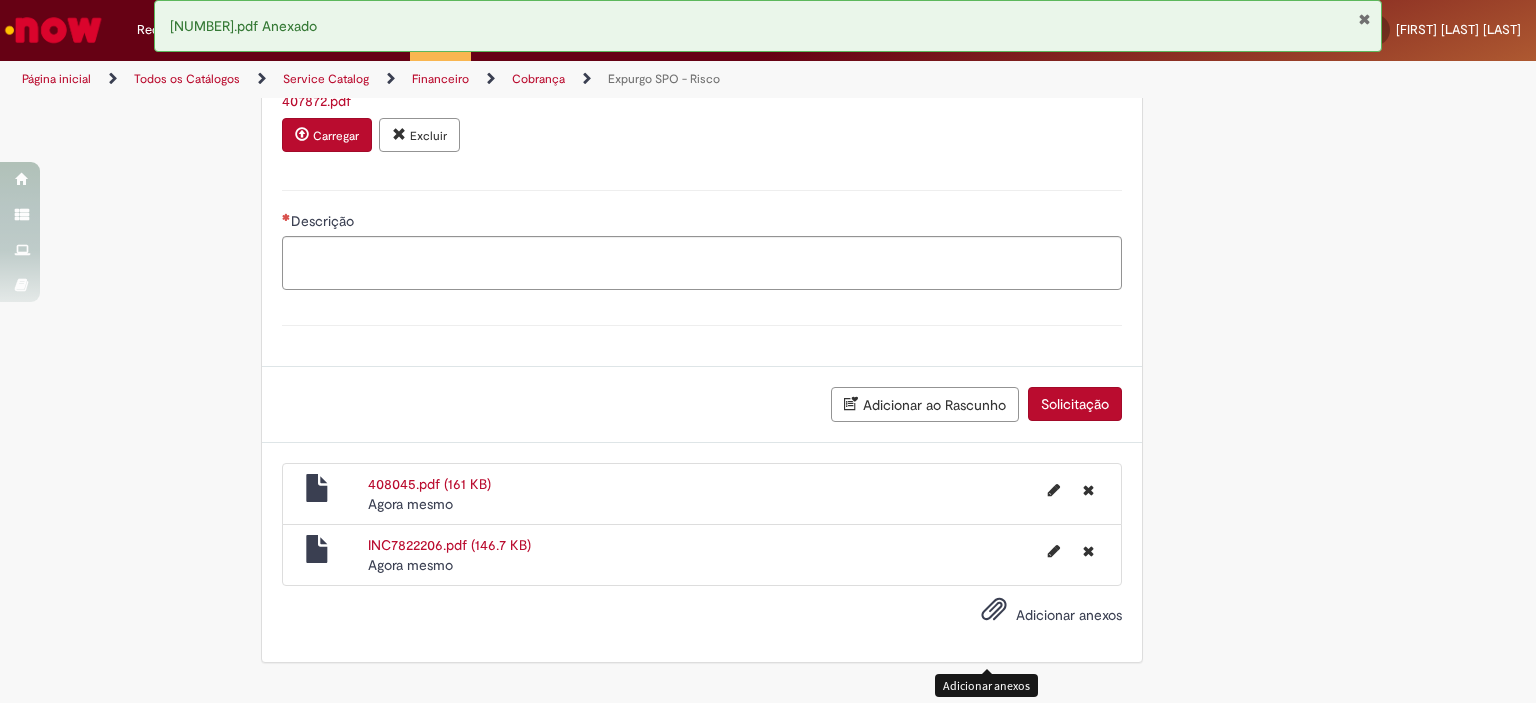 click at bounding box center [994, 610] 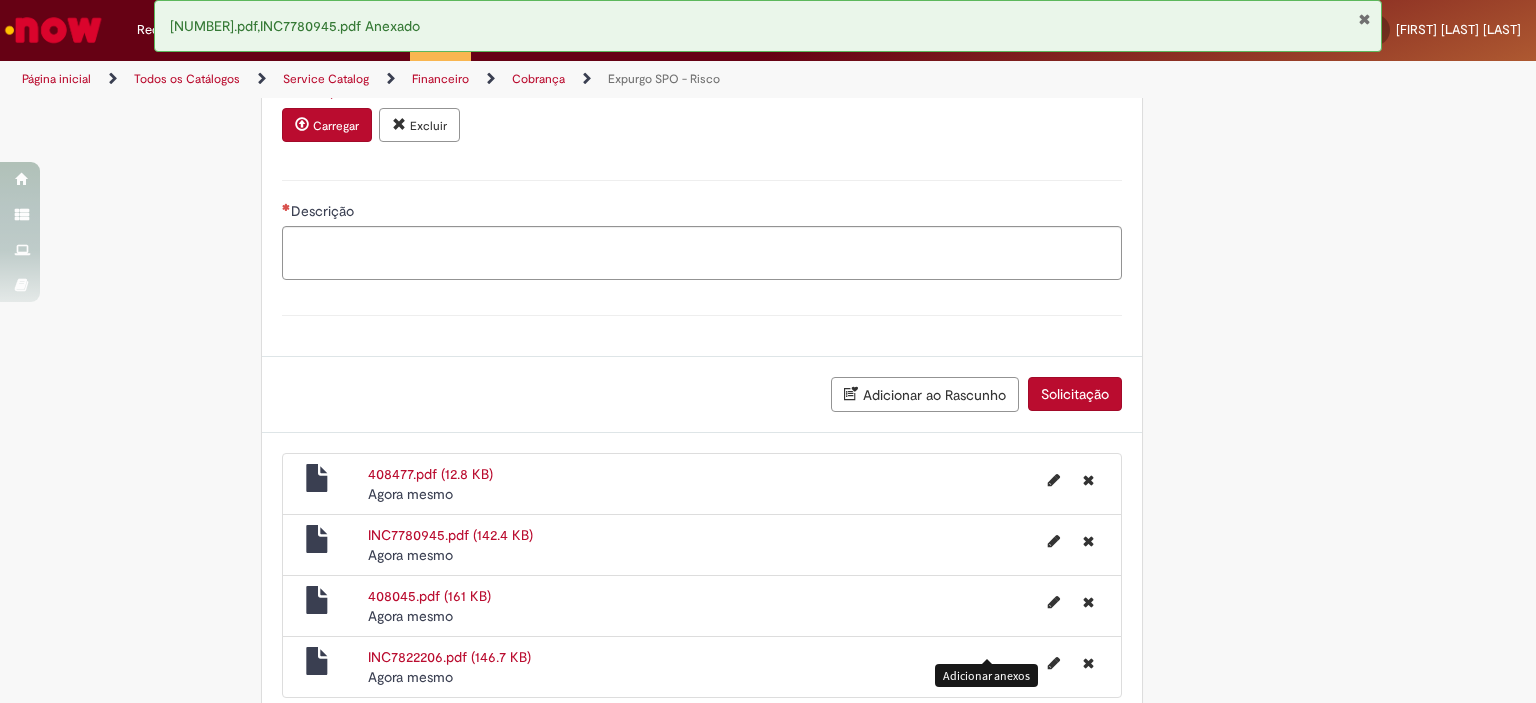 scroll, scrollTop: 1250, scrollLeft: 0, axis: vertical 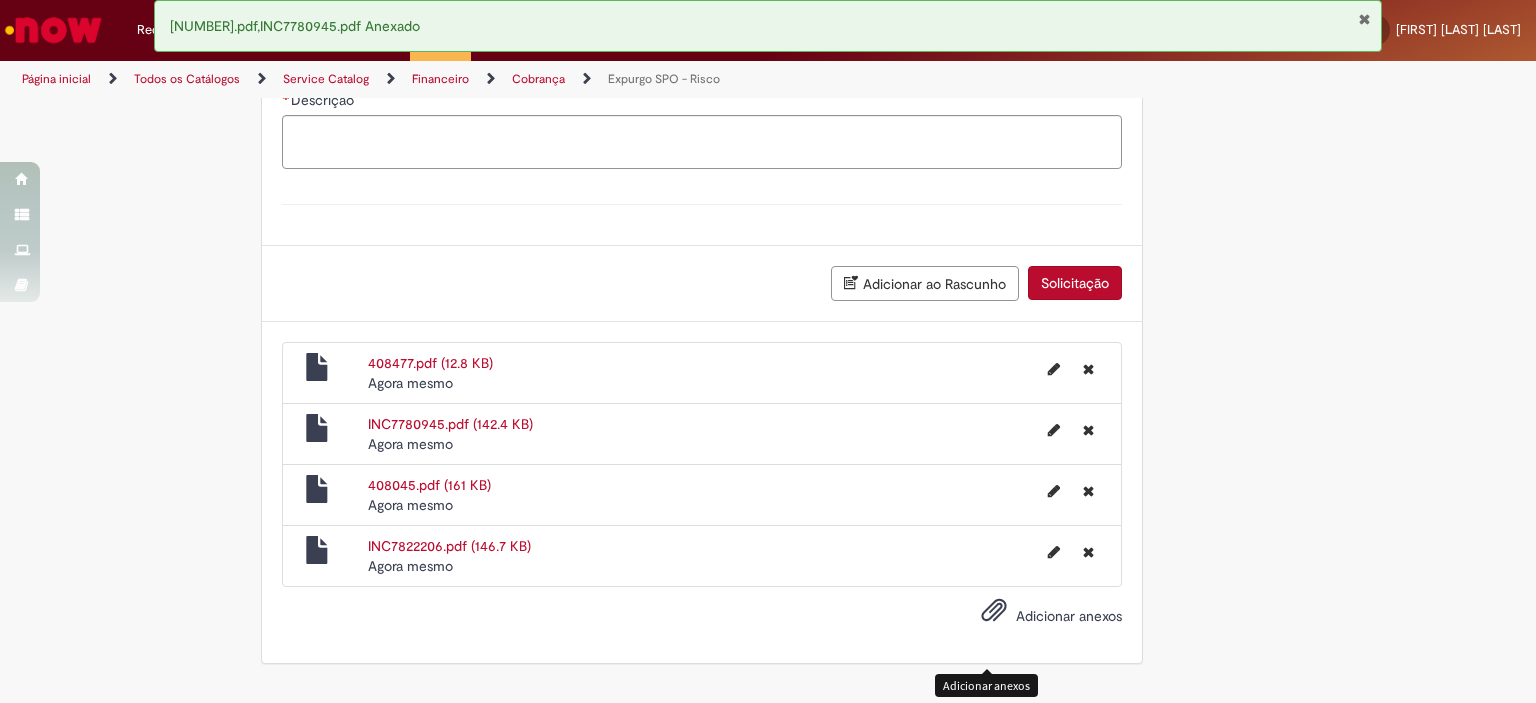 click at bounding box center (994, 611) 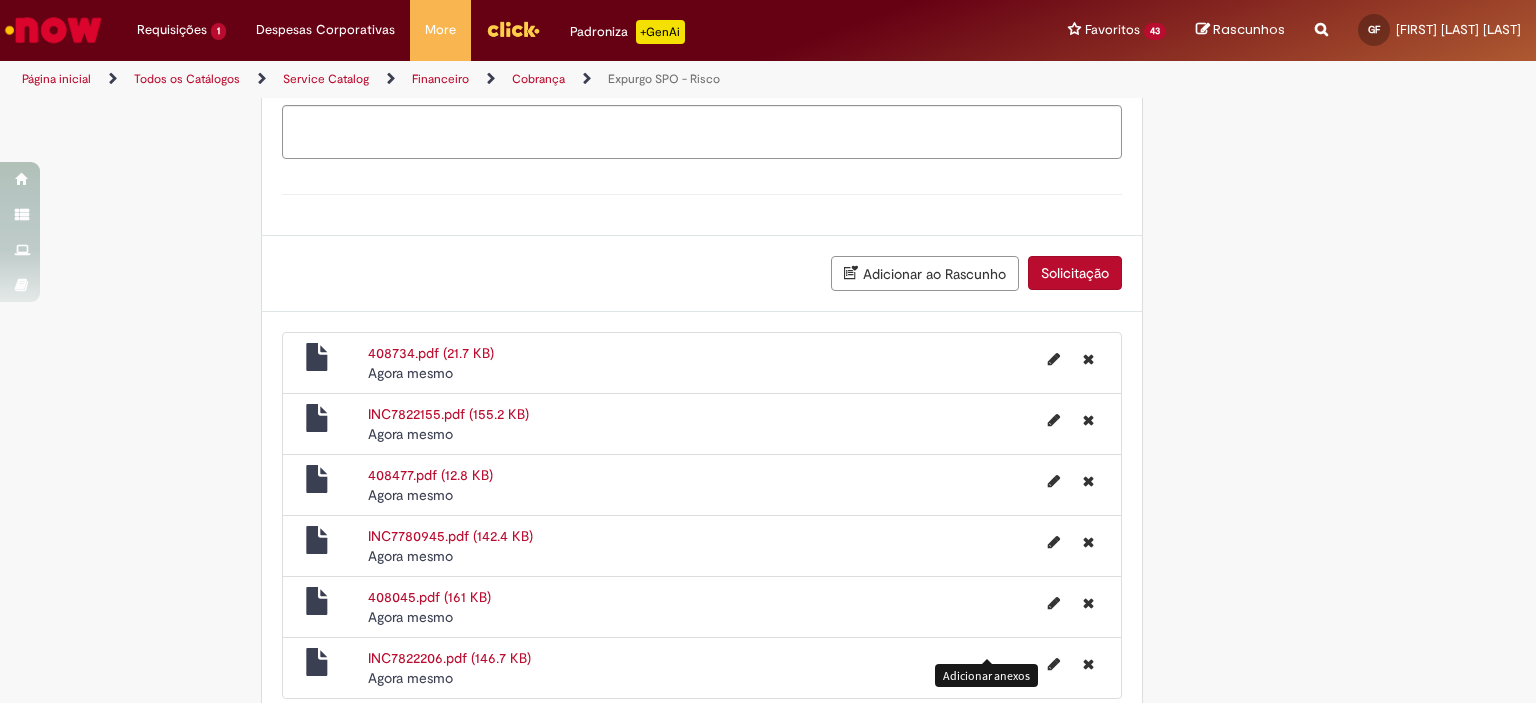 scroll, scrollTop: 1372, scrollLeft: 0, axis: vertical 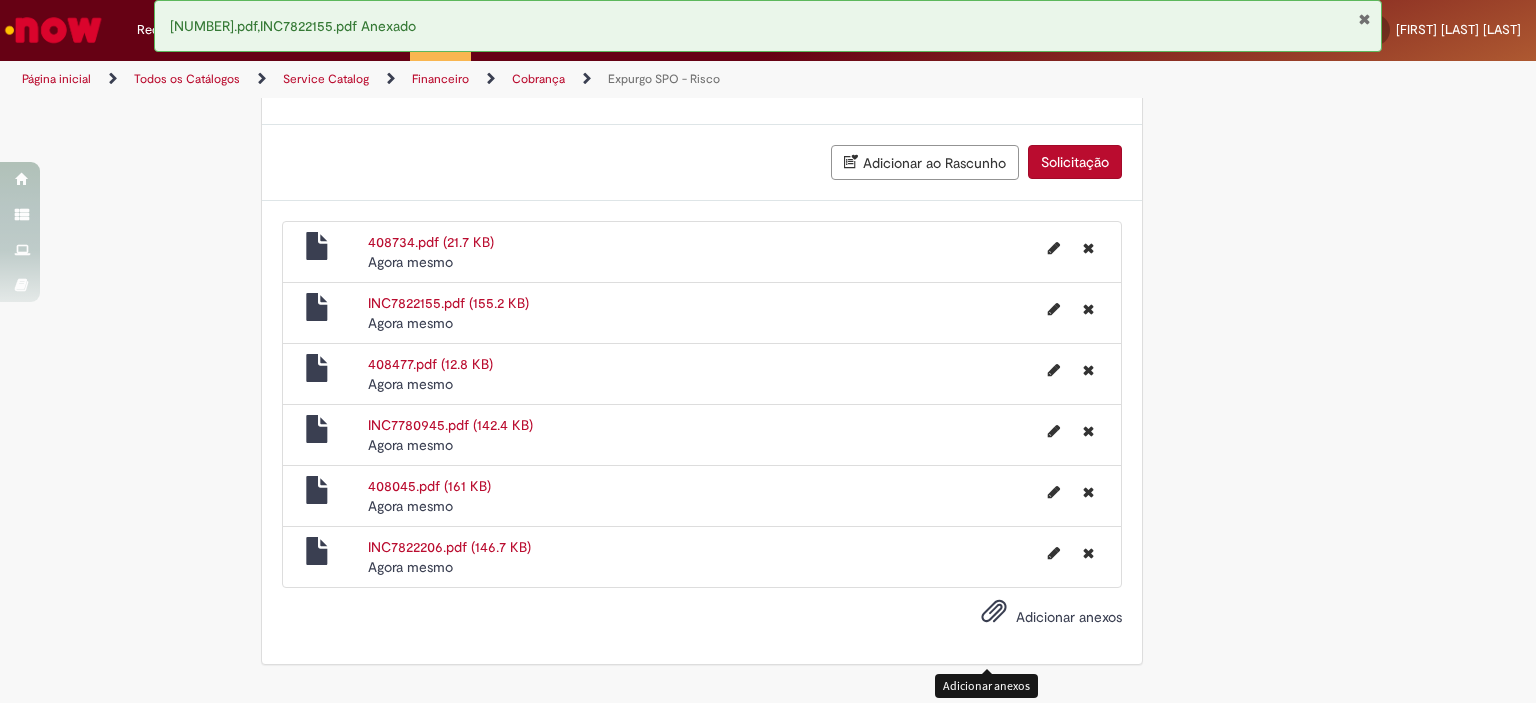 click at bounding box center [994, 612] 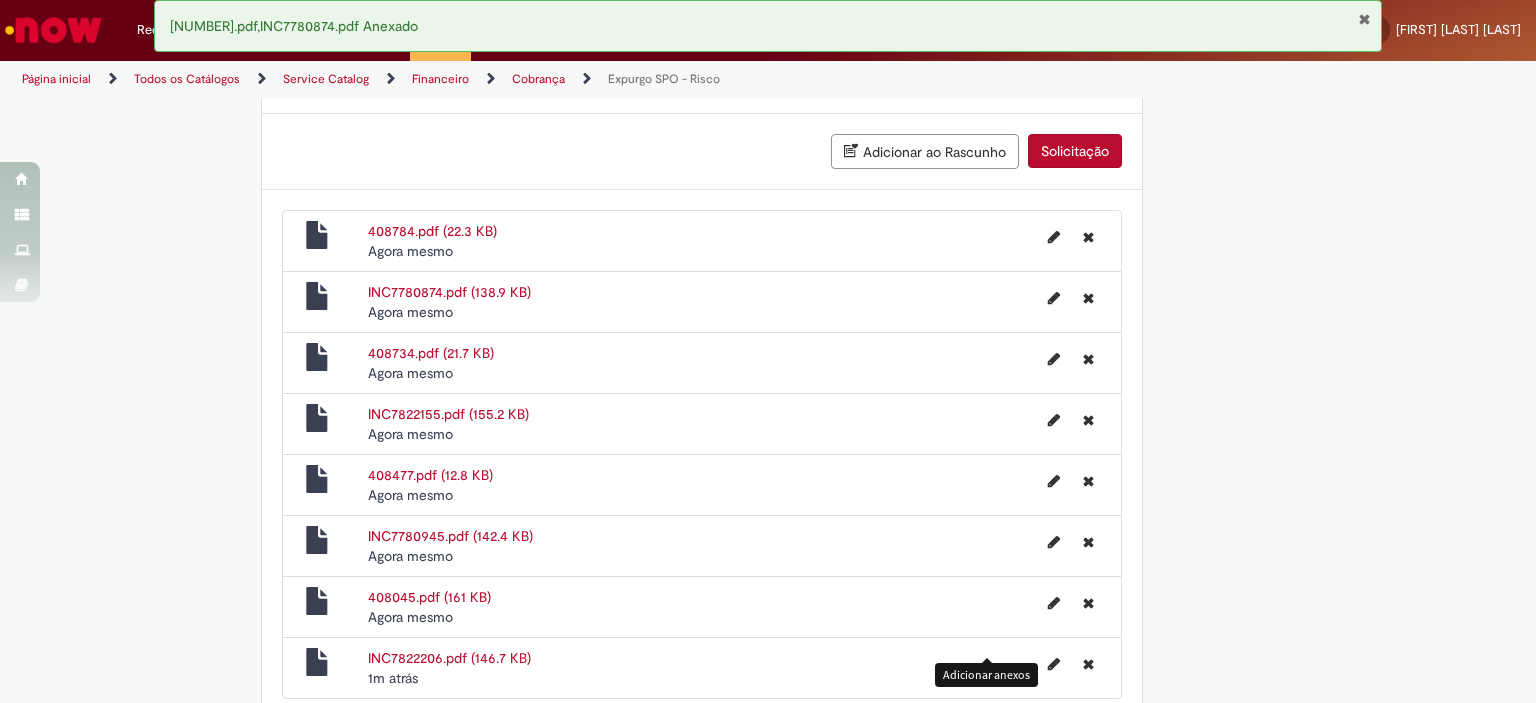 scroll, scrollTop: 1492, scrollLeft: 0, axis: vertical 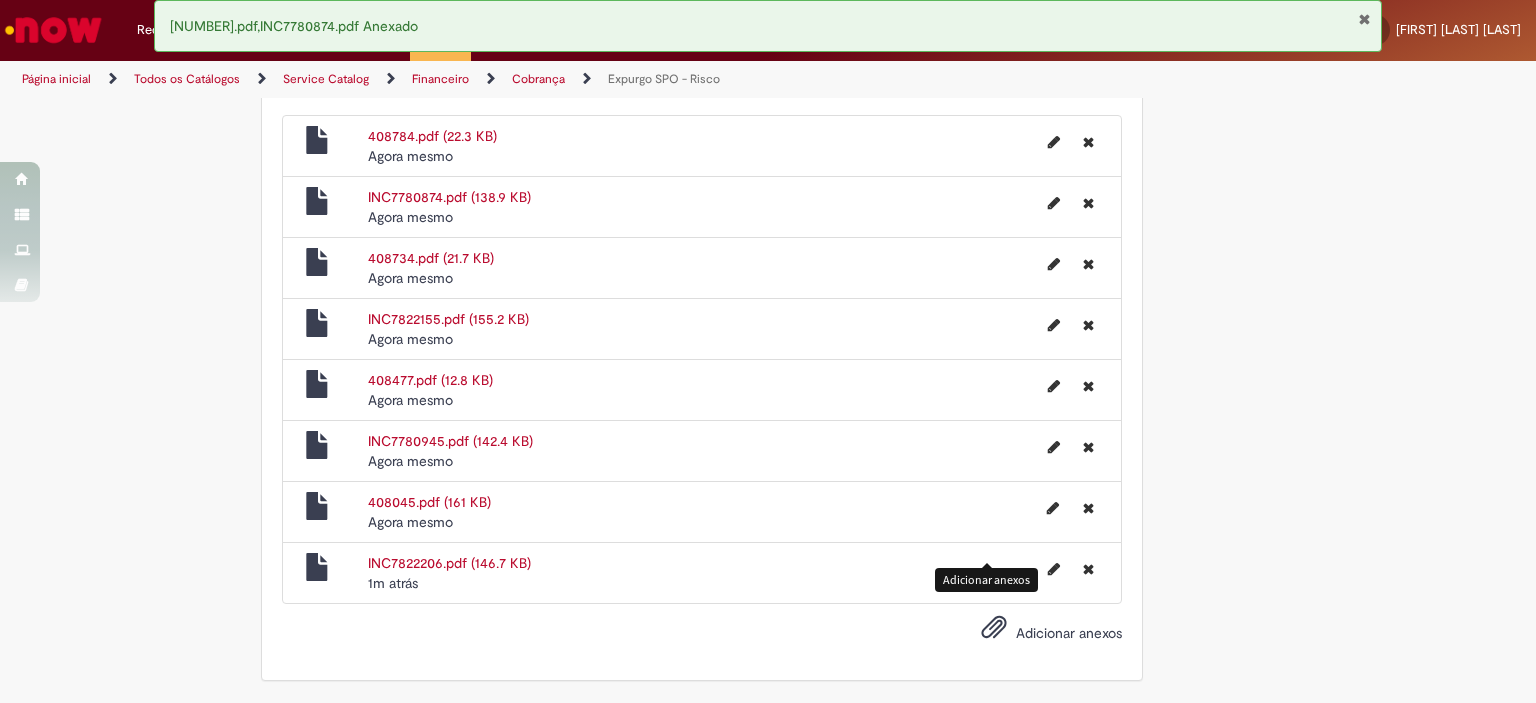 click at bounding box center (994, 628) 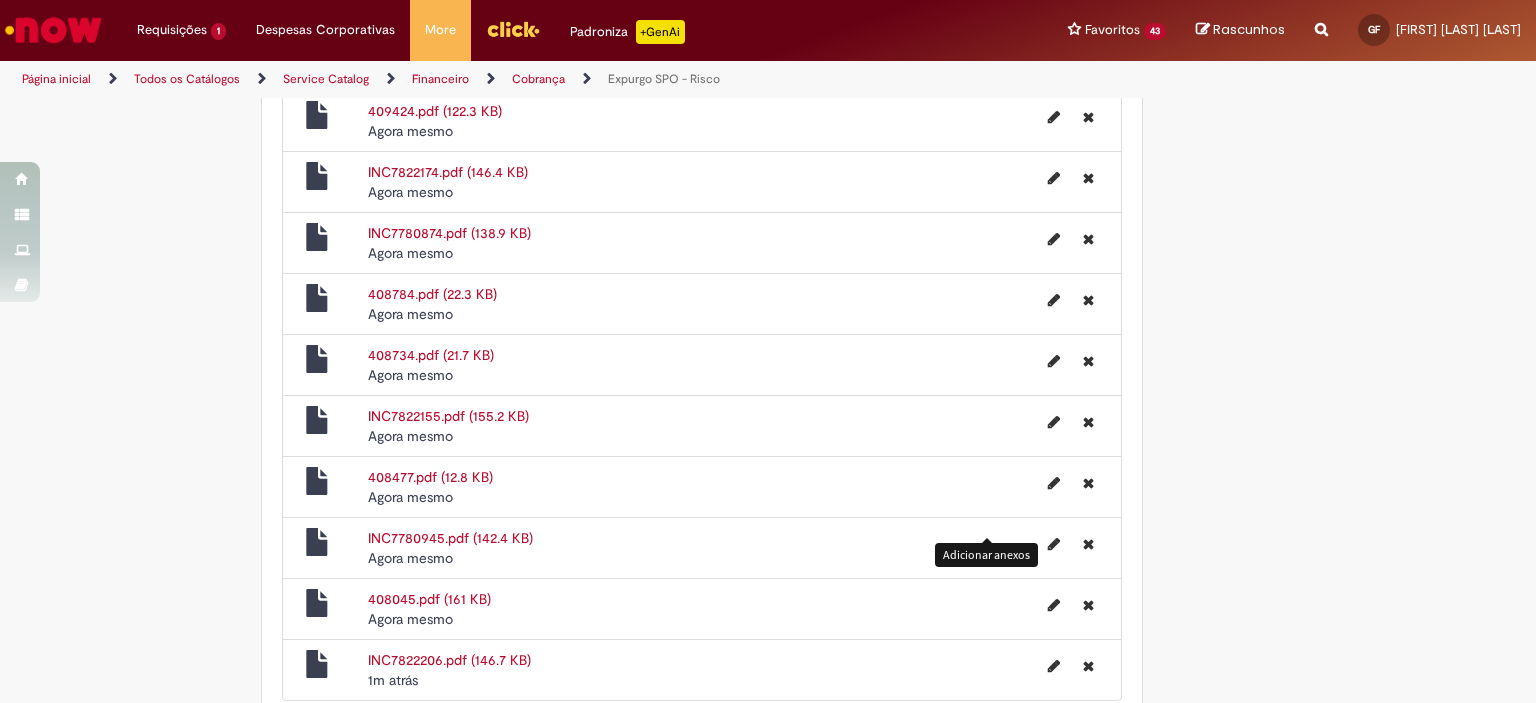 scroll, scrollTop: 1614, scrollLeft: 0, axis: vertical 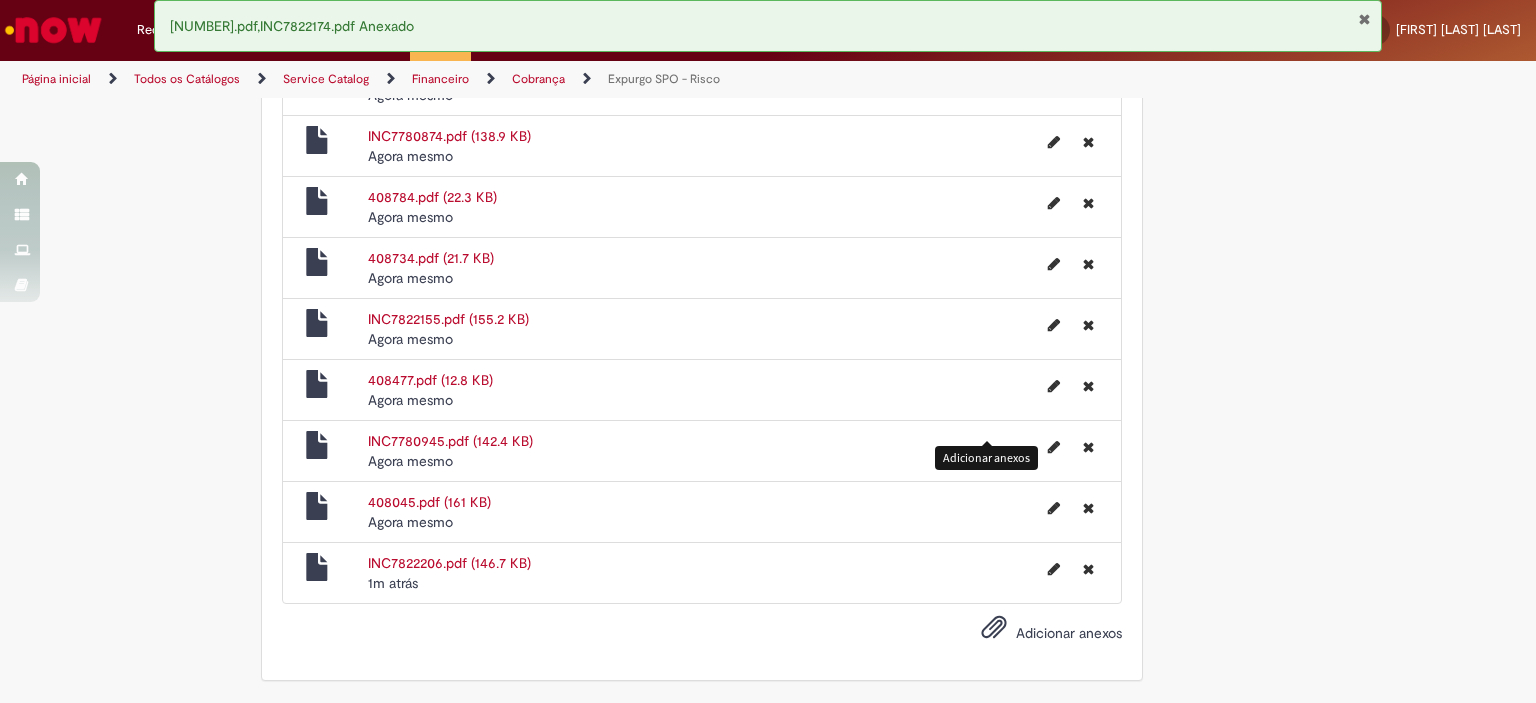 click at bounding box center [994, 628] 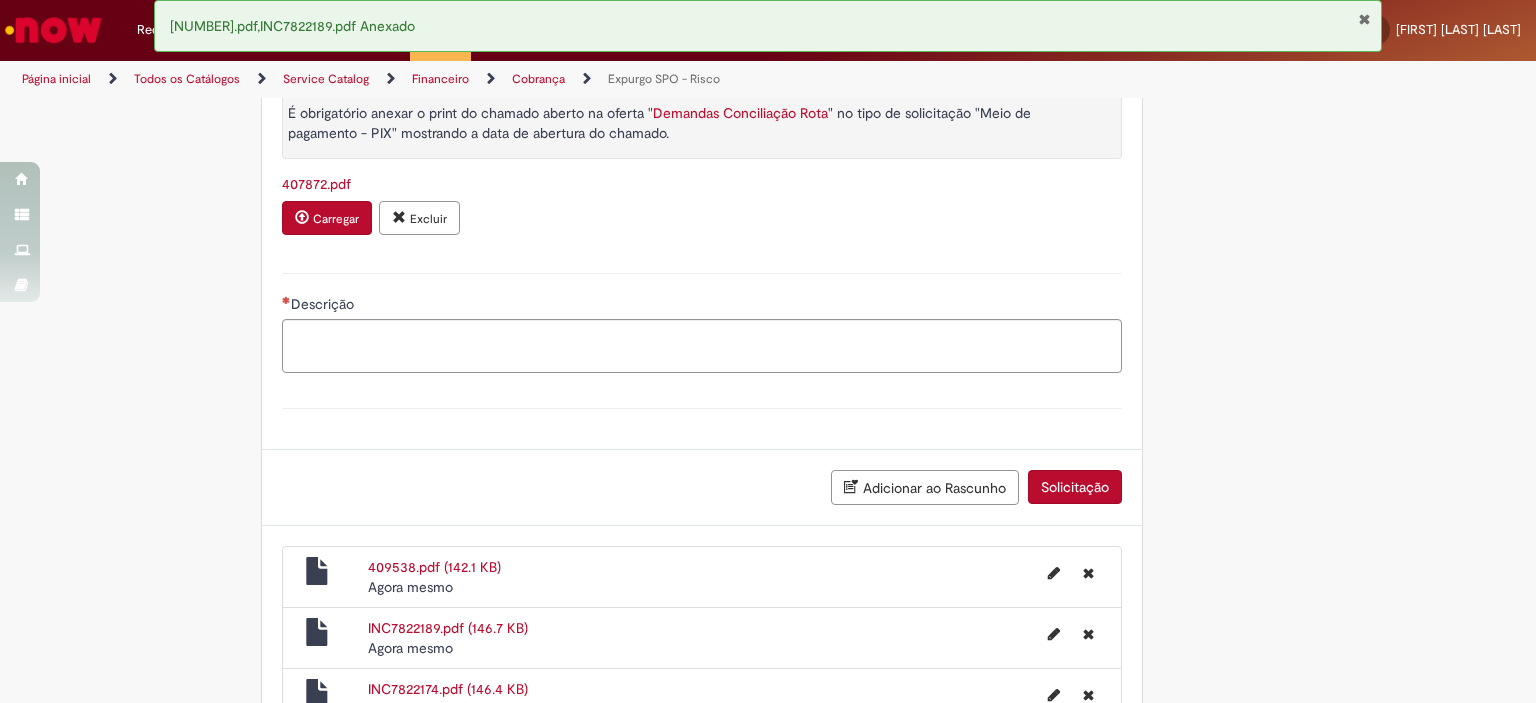scroll, scrollTop: 1735, scrollLeft: 0, axis: vertical 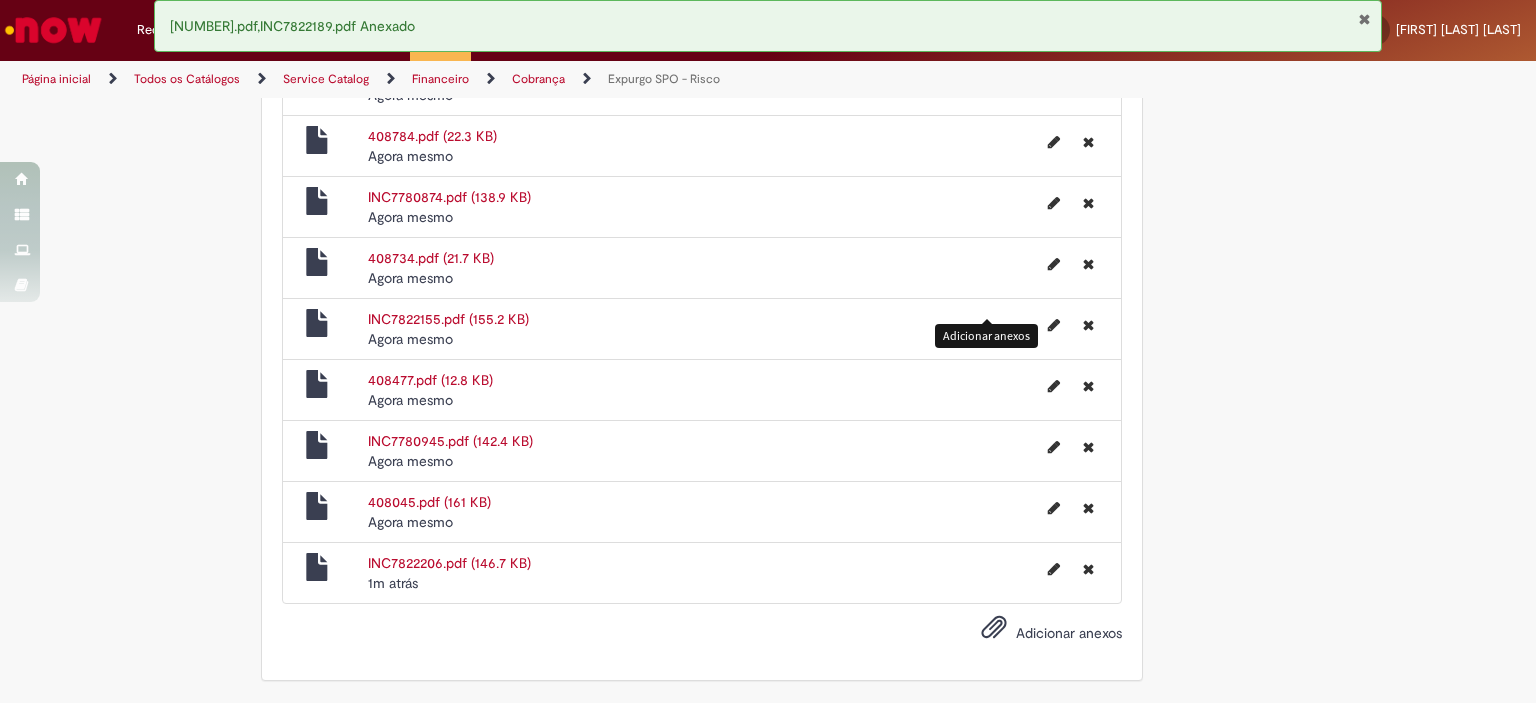 click at bounding box center (994, 628) 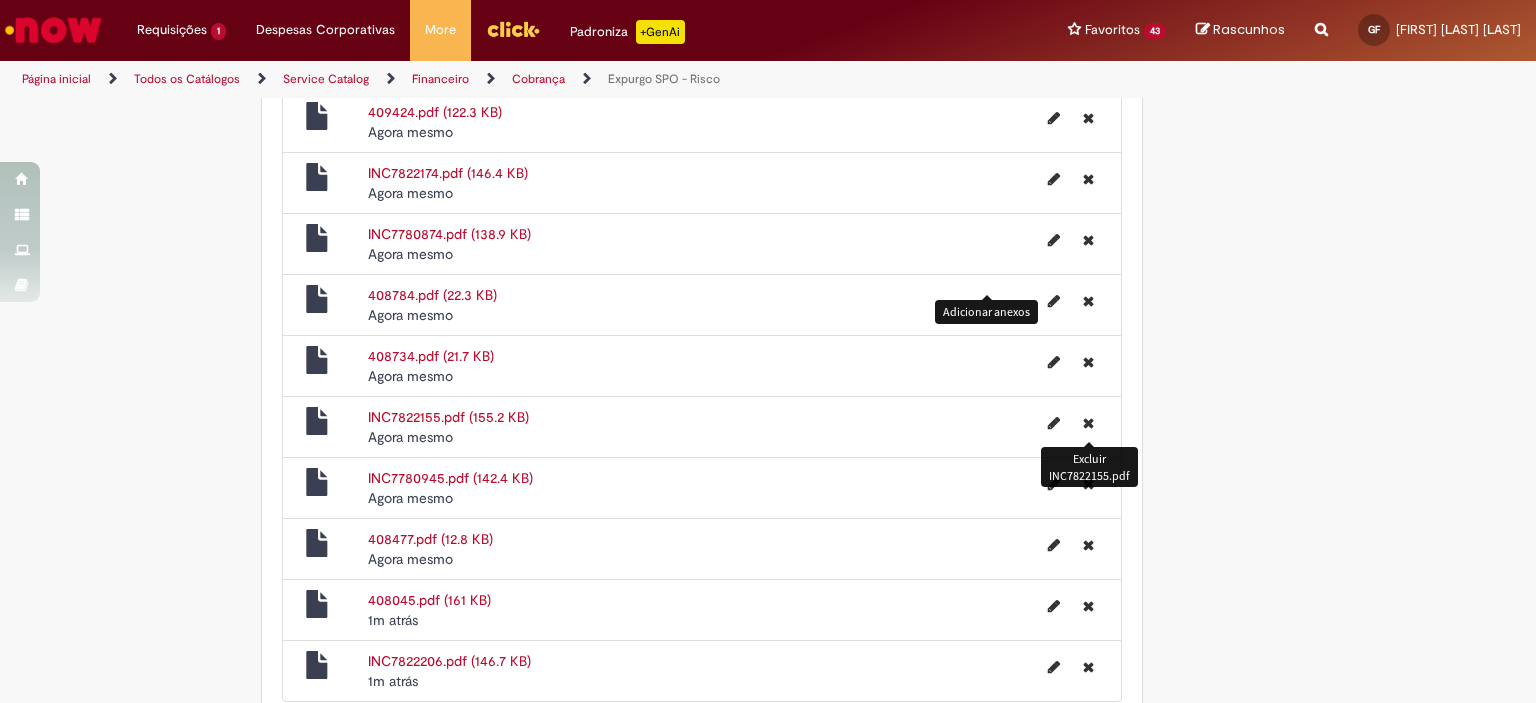 scroll, scrollTop: 1856, scrollLeft: 0, axis: vertical 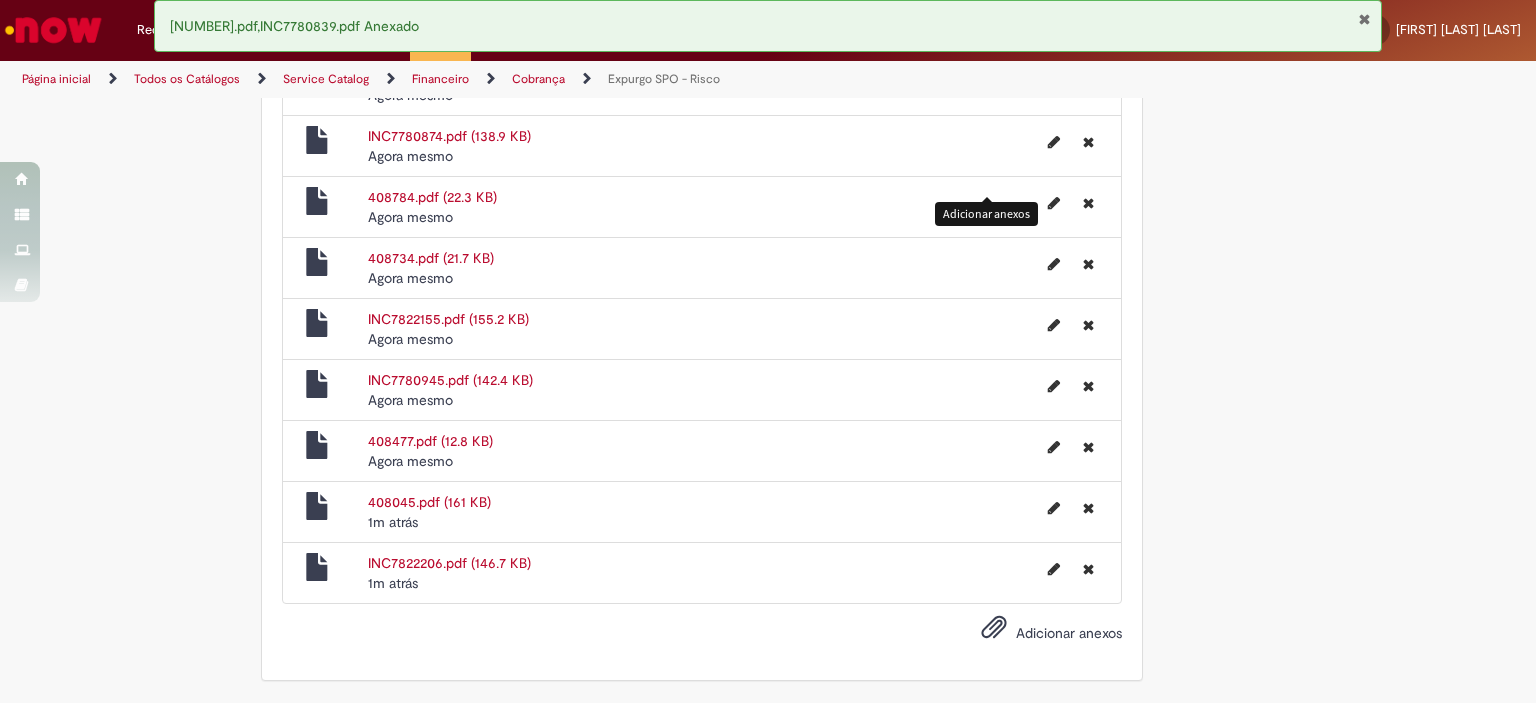 click at bounding box center (994, 628) 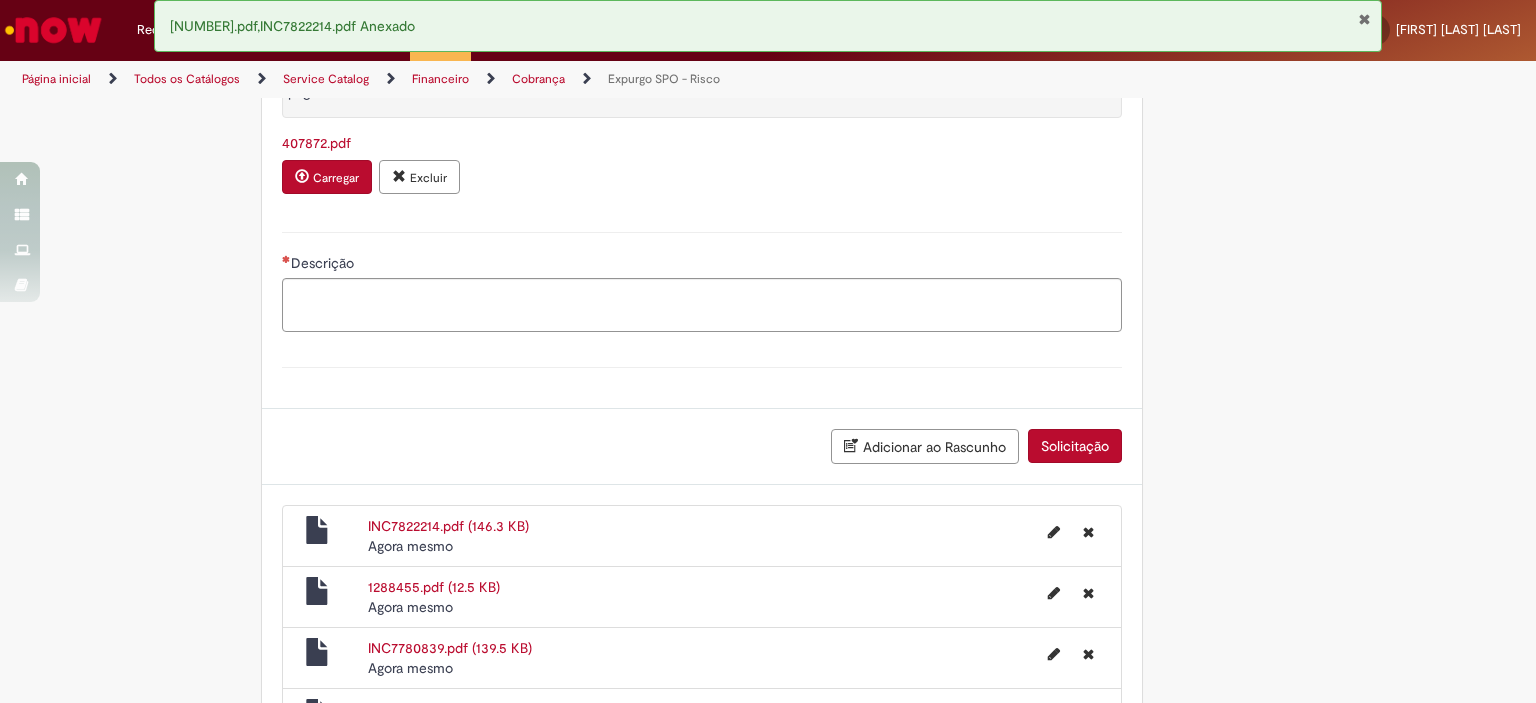 scroll, scrollTop: 877, scrollLeft: 0, axis: vertical 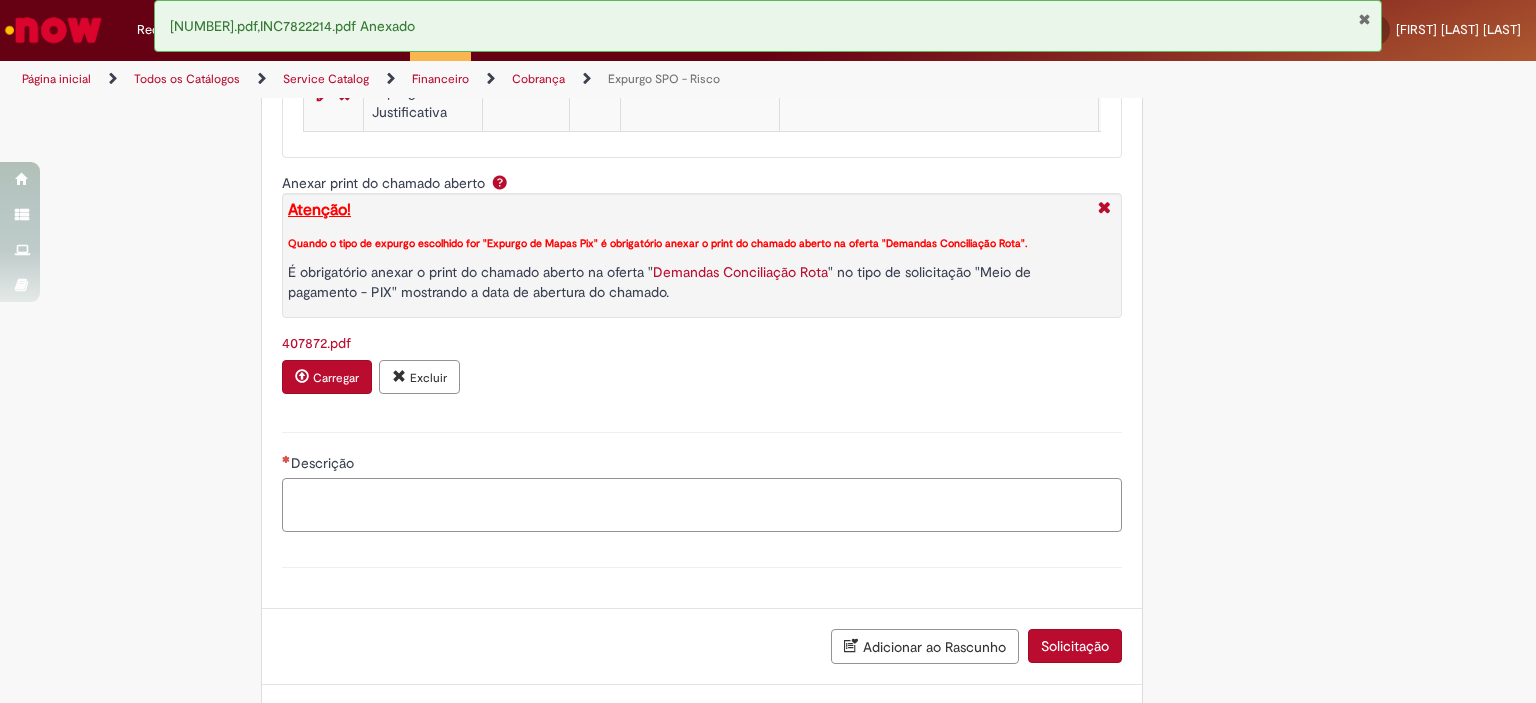 click on "Descrição" at bounding box center [702, 505] 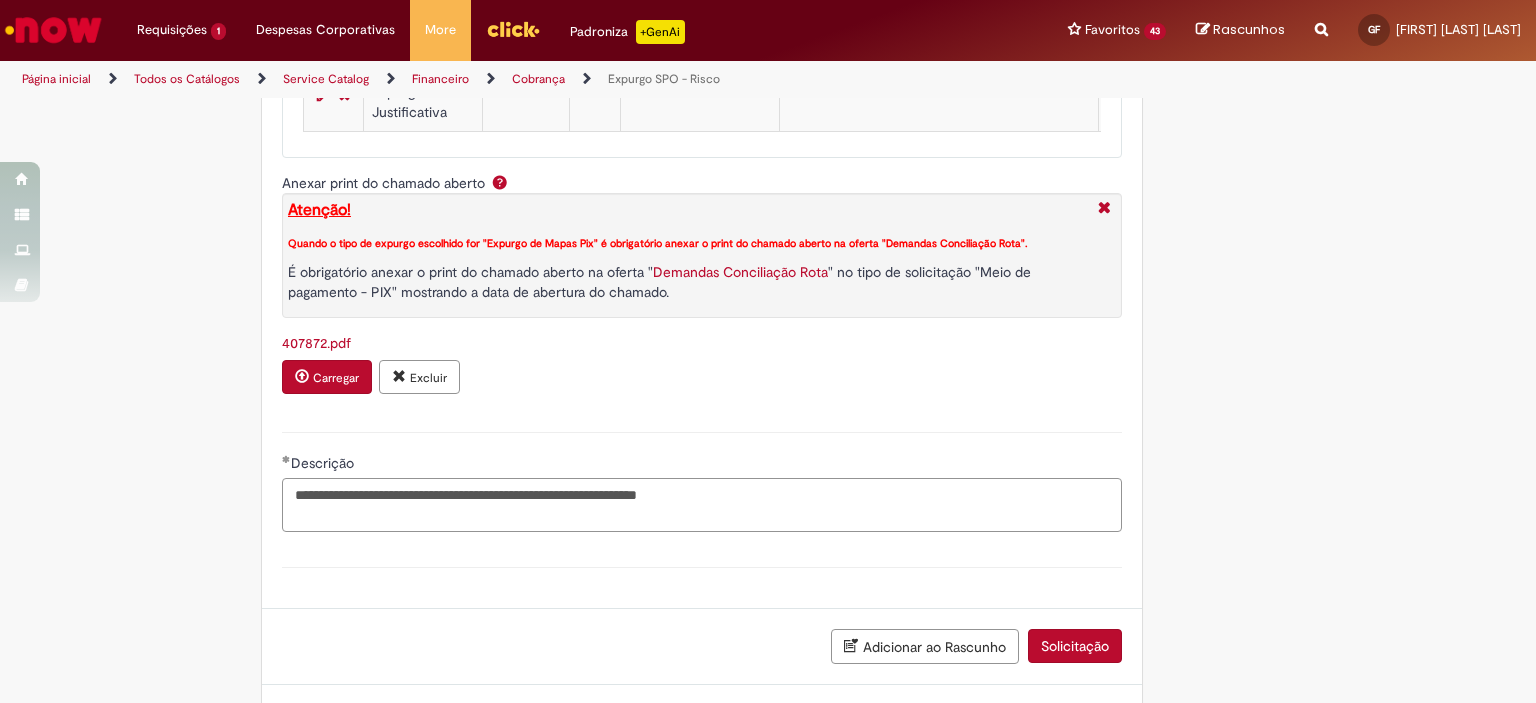 scroll, scrollTop: 1277, scrollLeft: 0, axis: vertical 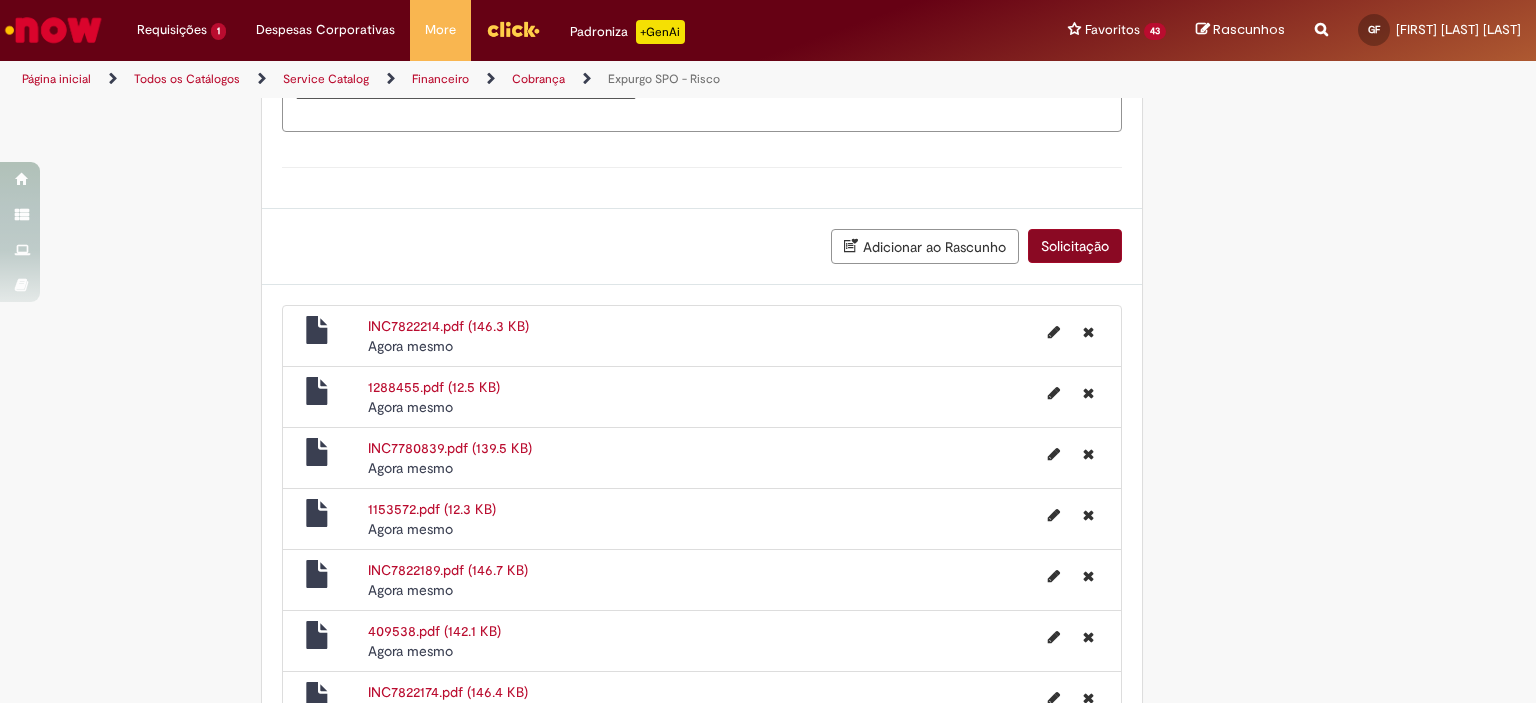 type on "**********" 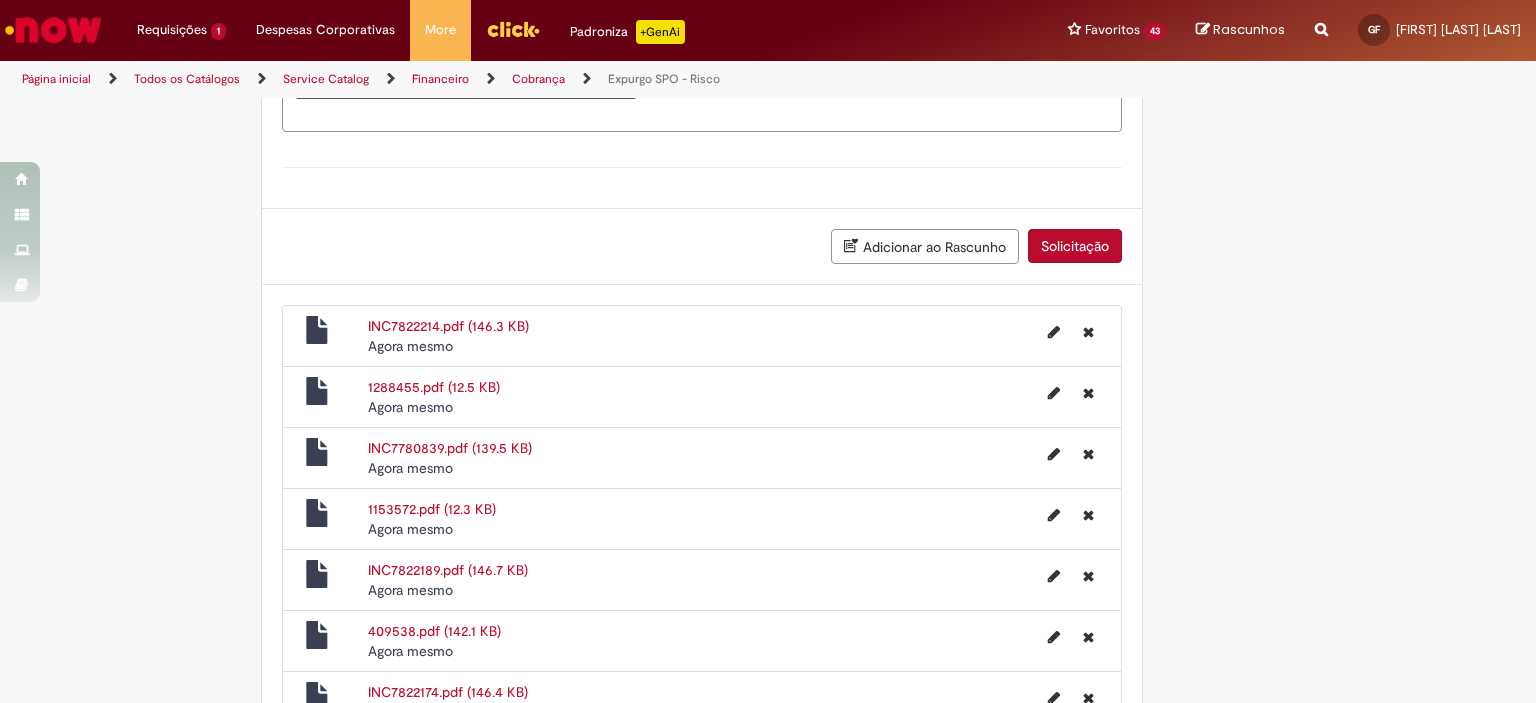 click on "Solicitação" at bounding box center [1075, 246] 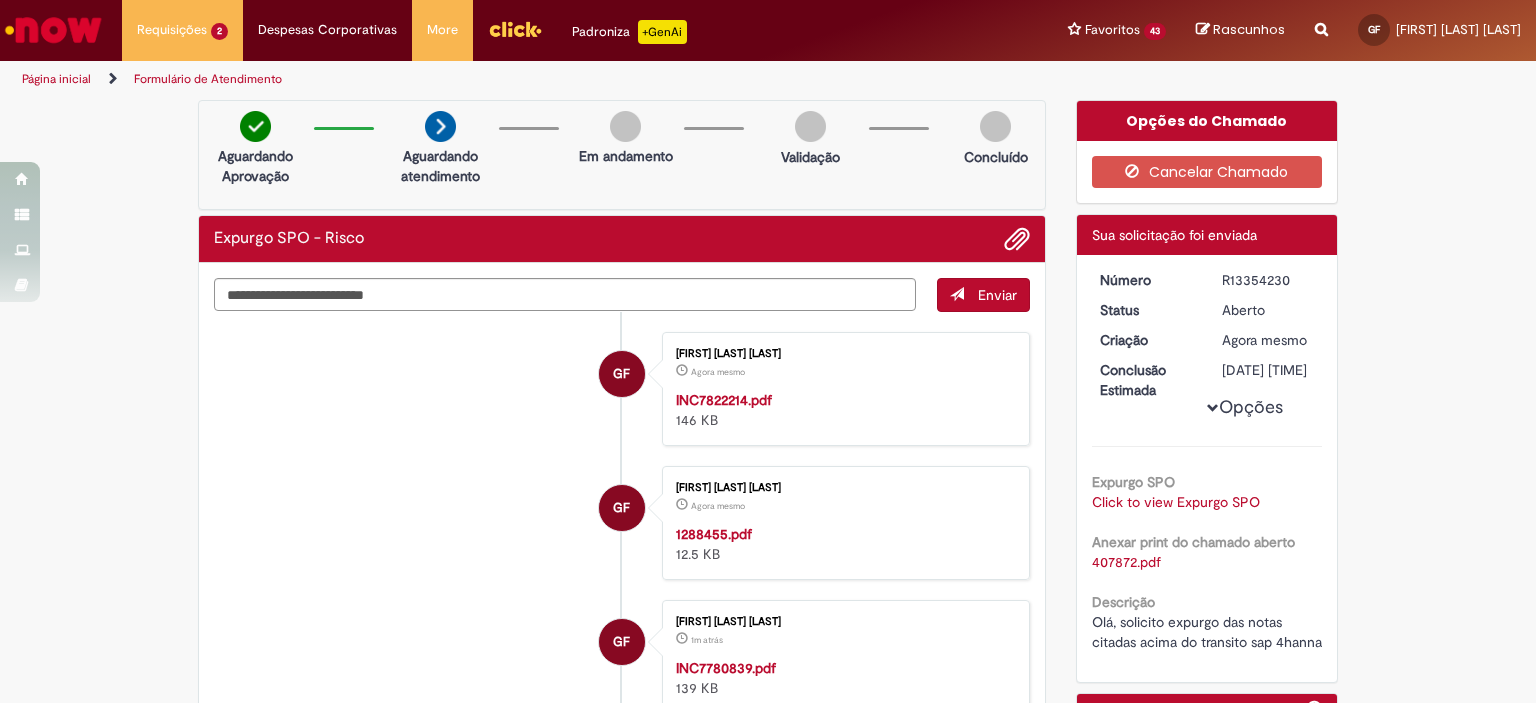 scroll, scrollTop: 200, scrollLeft: 0, axis: vertical 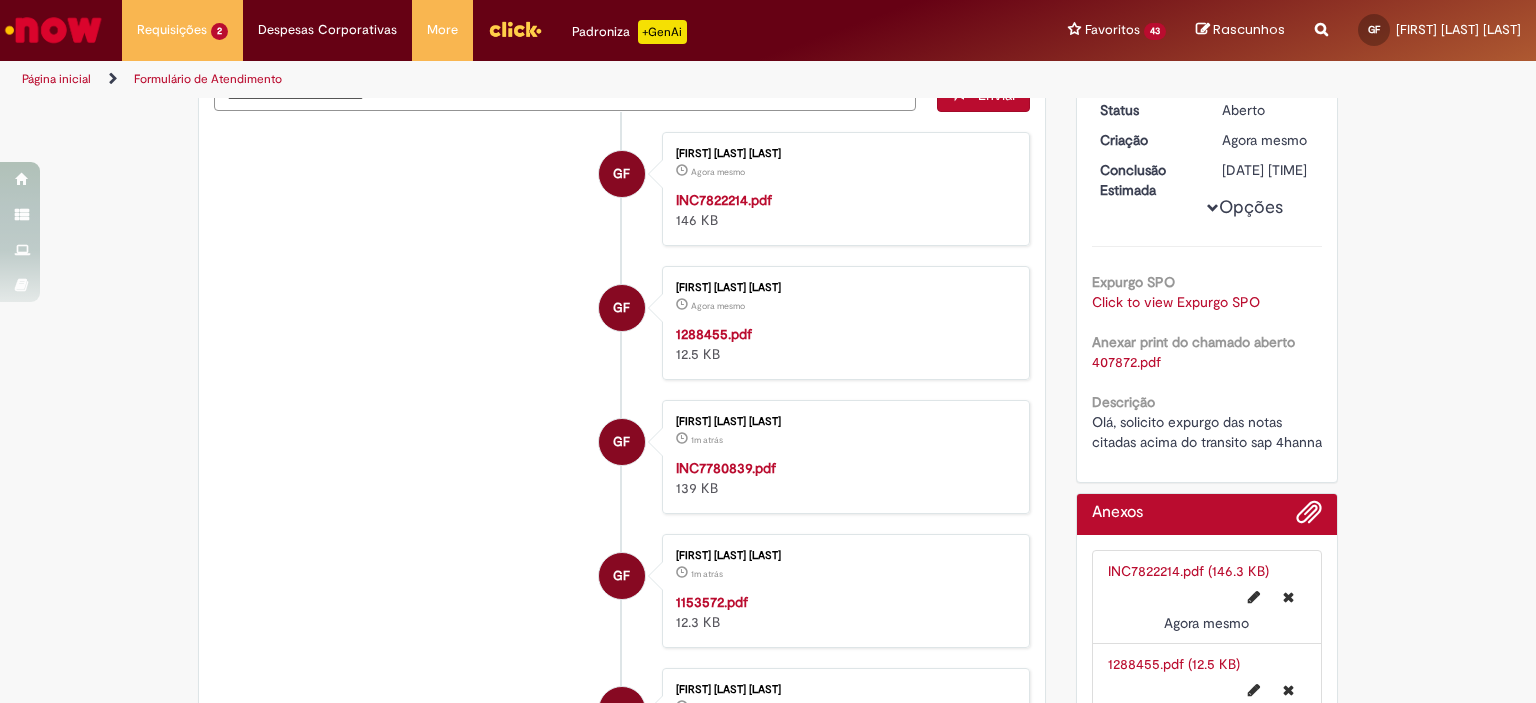 click on "Click to view Expurgo SPO" at bounding box center [1176, 302] 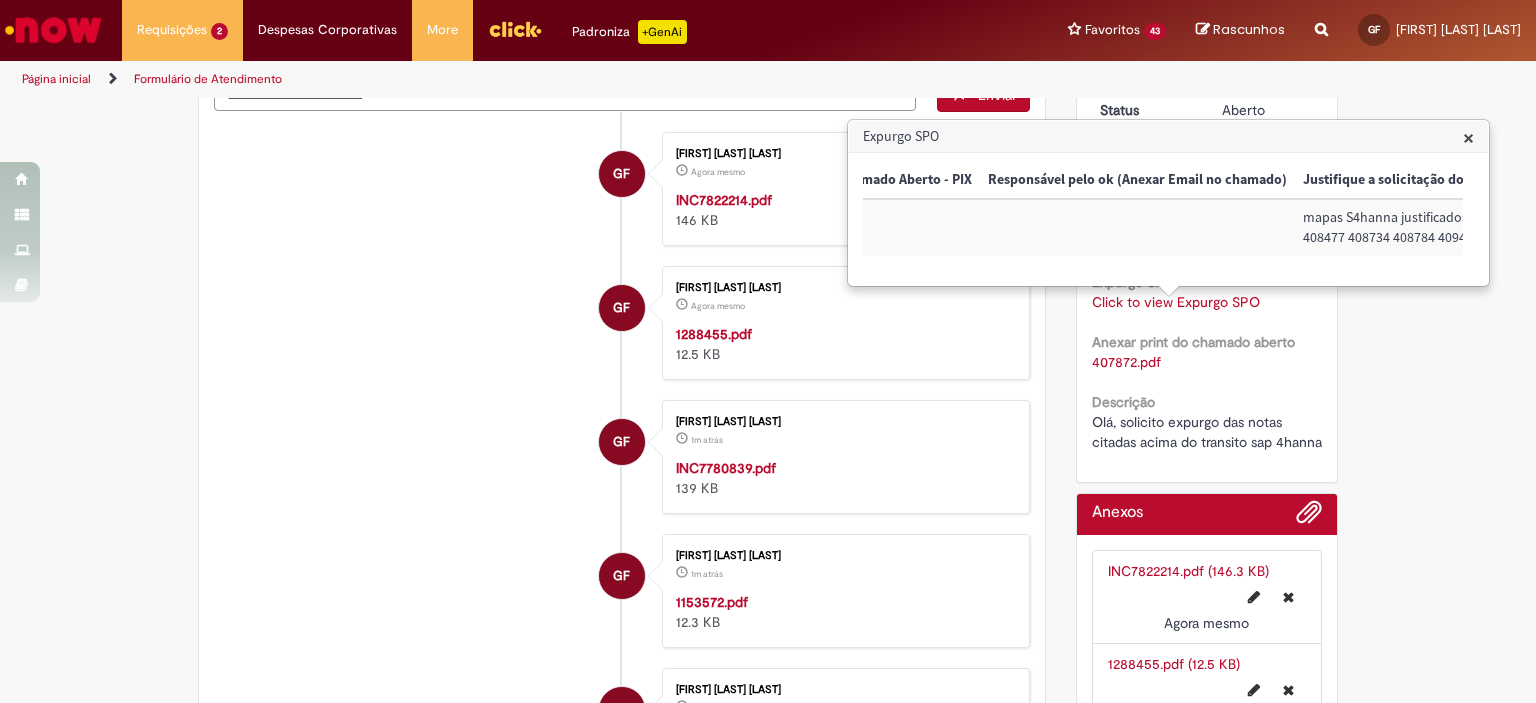 scroll, scrollTop: 0, scrollLeft: 472, axis: horizontal 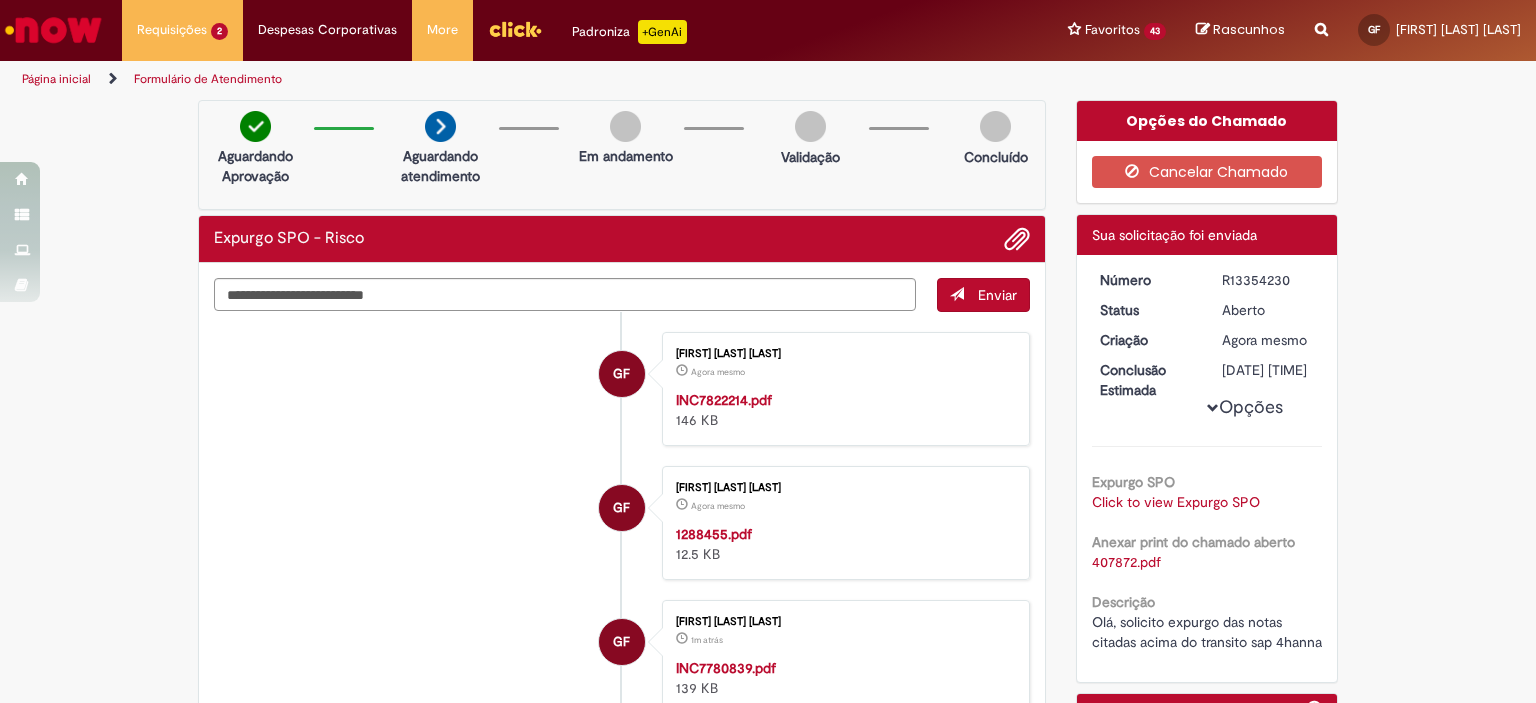 click on "Click to view Expurgo SPO" at bounding box center (1176, 502) 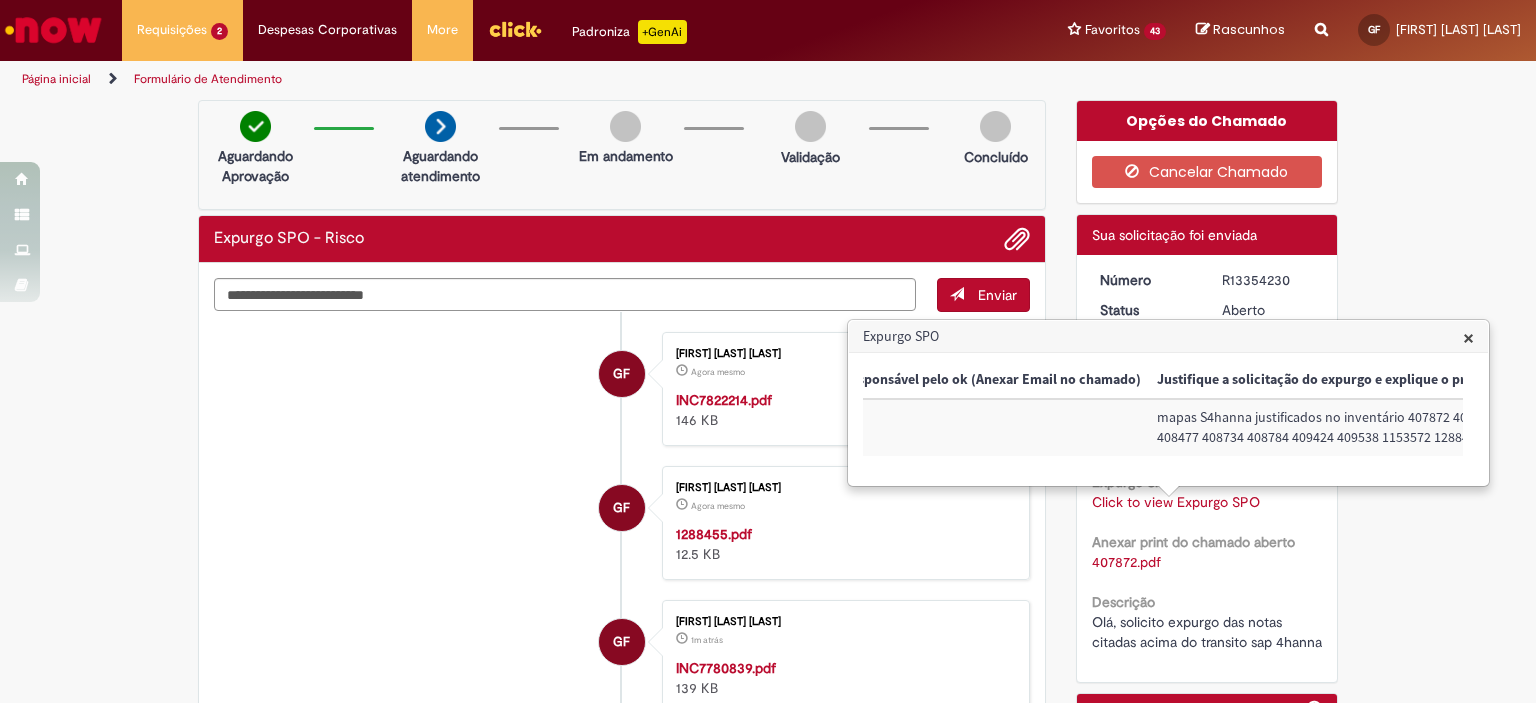 scroll, scrollTop: 0, scrollLeft: 472, axis: horizontal 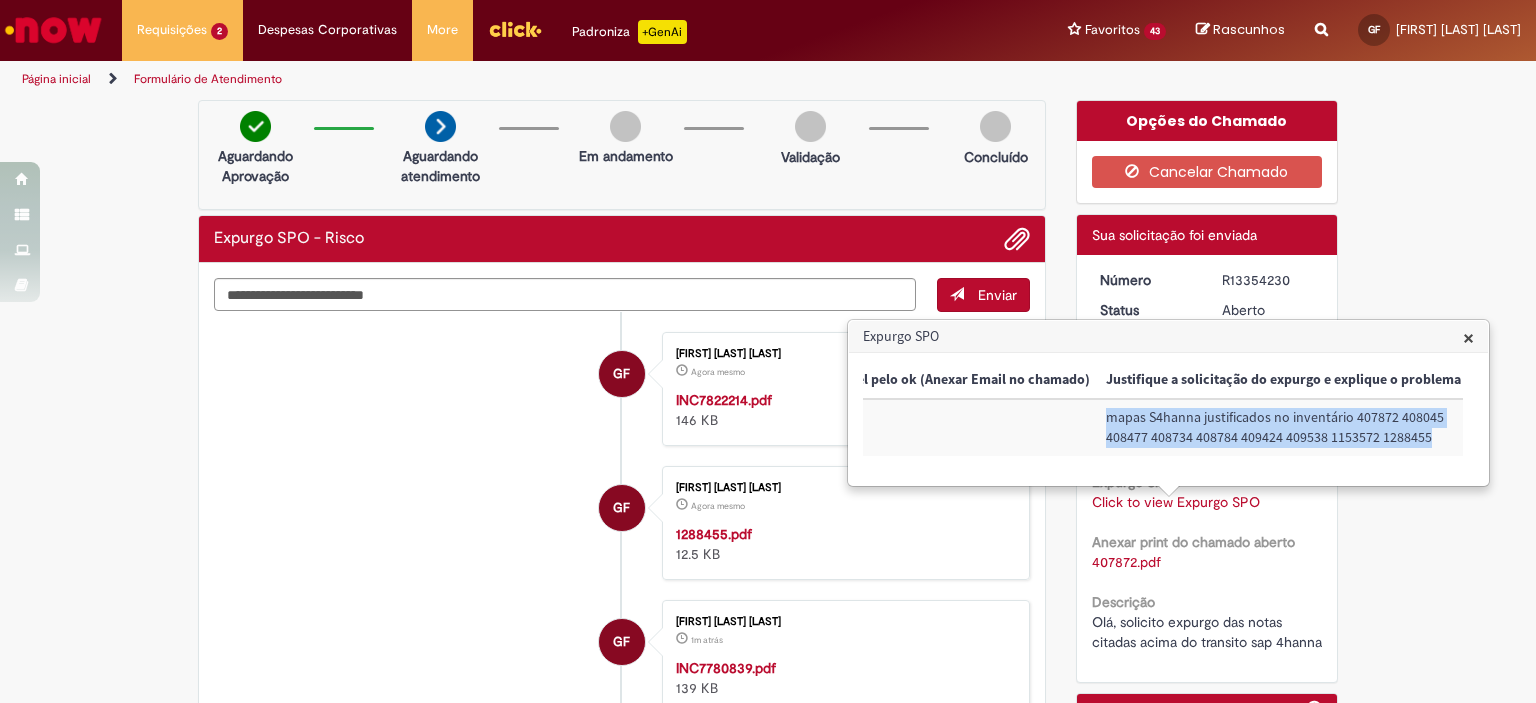drag, startPoint x: 1440, startPoint y: 444, endPoint x: 1103, endPoint y: 419, distance: 337.92603 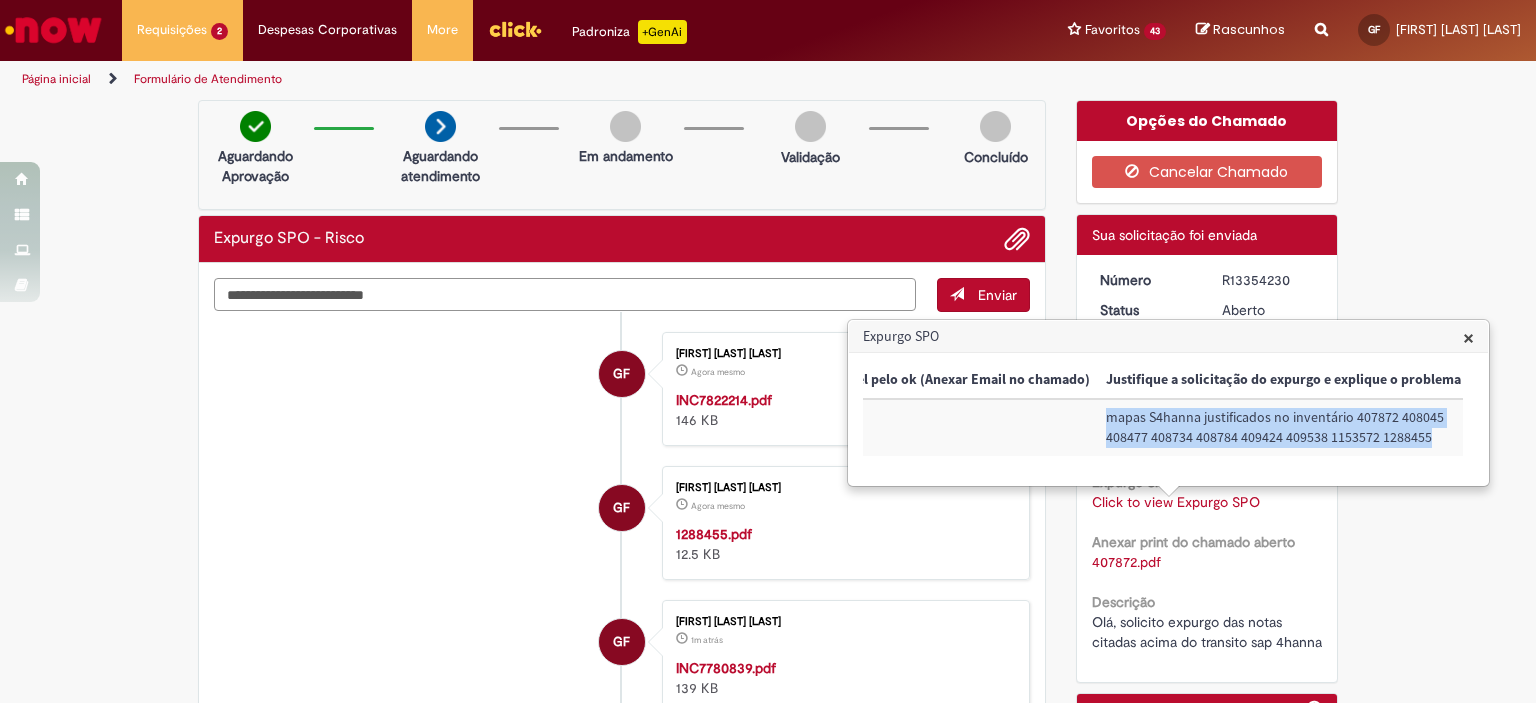 click at bounding box center (565, 295) 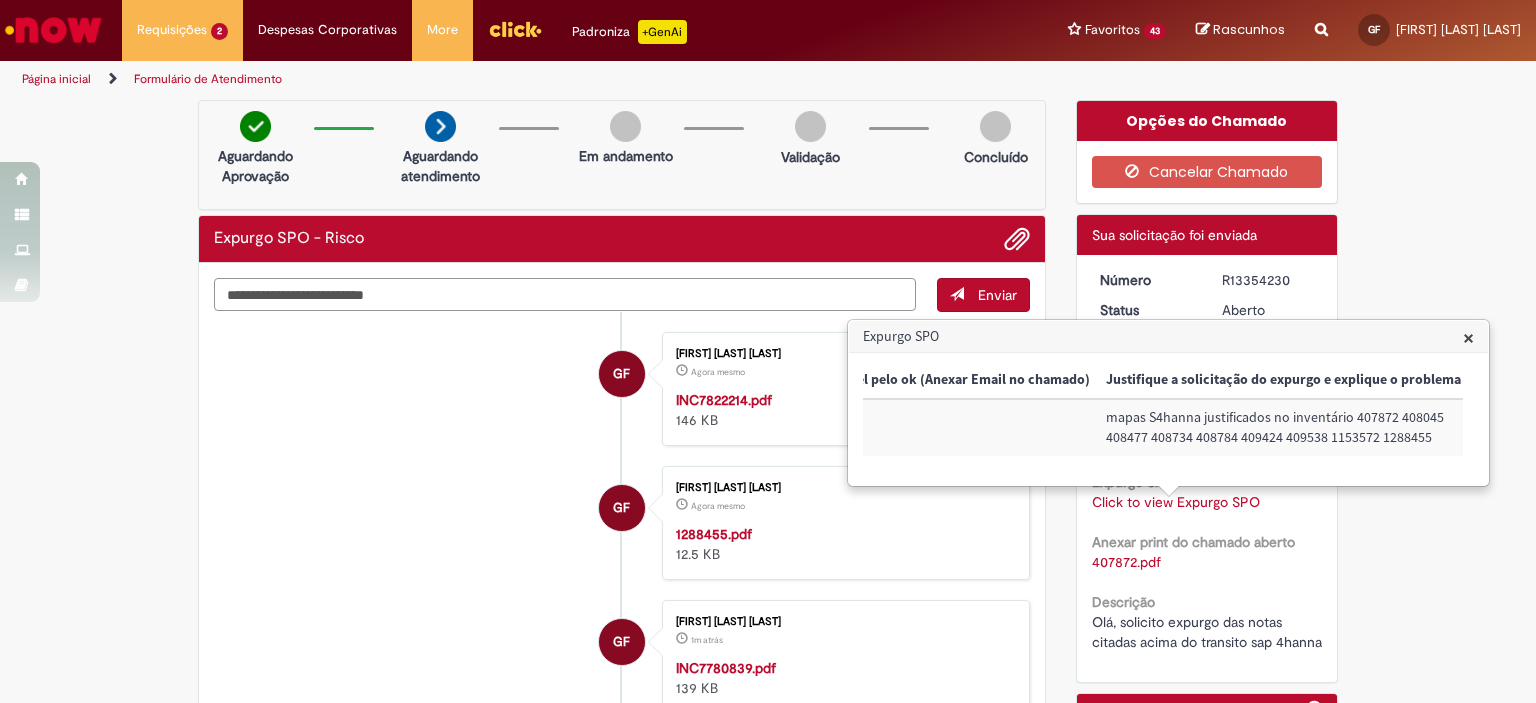 paste on "**********" 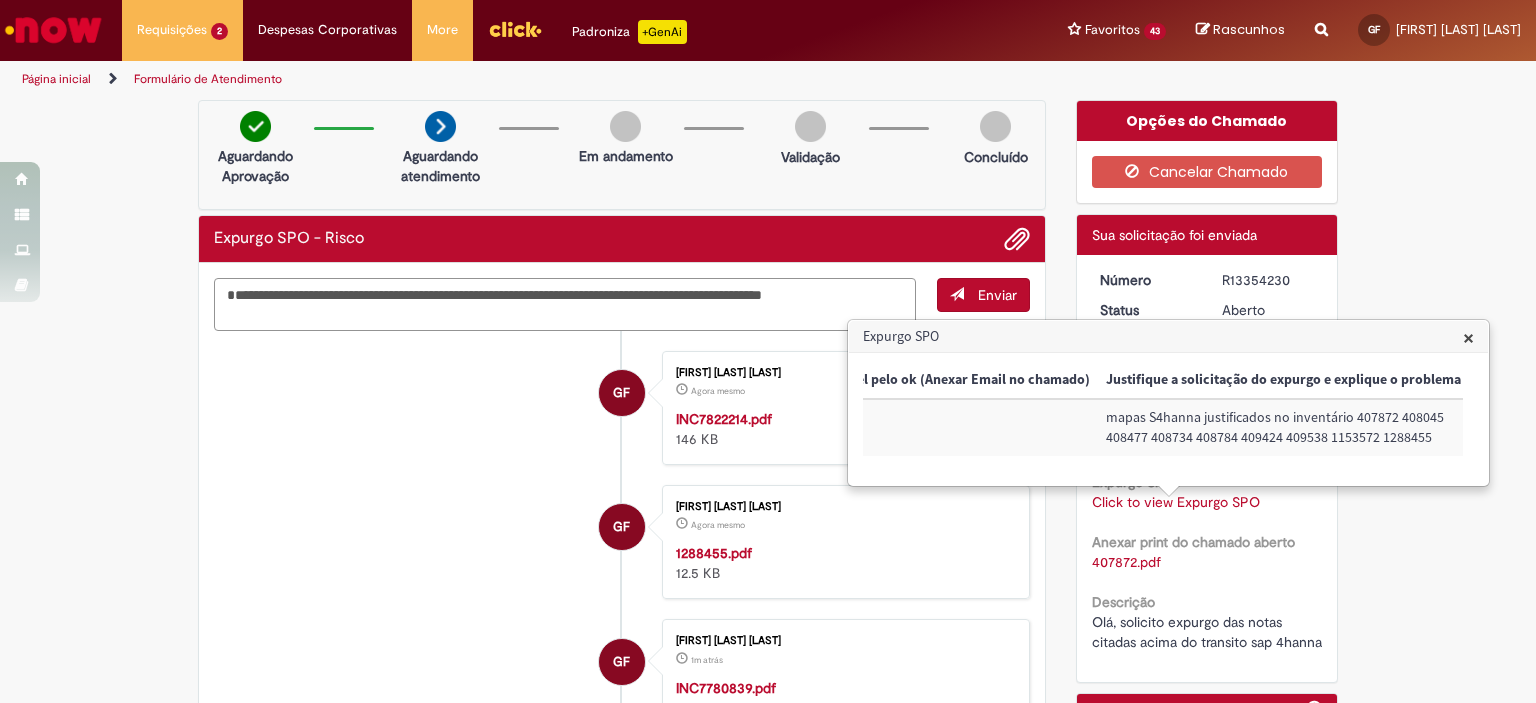 drag, startPoint x: 291, startPoint y: 295, endPoint x: 172, endPoint y: 304, distance: 119.33985 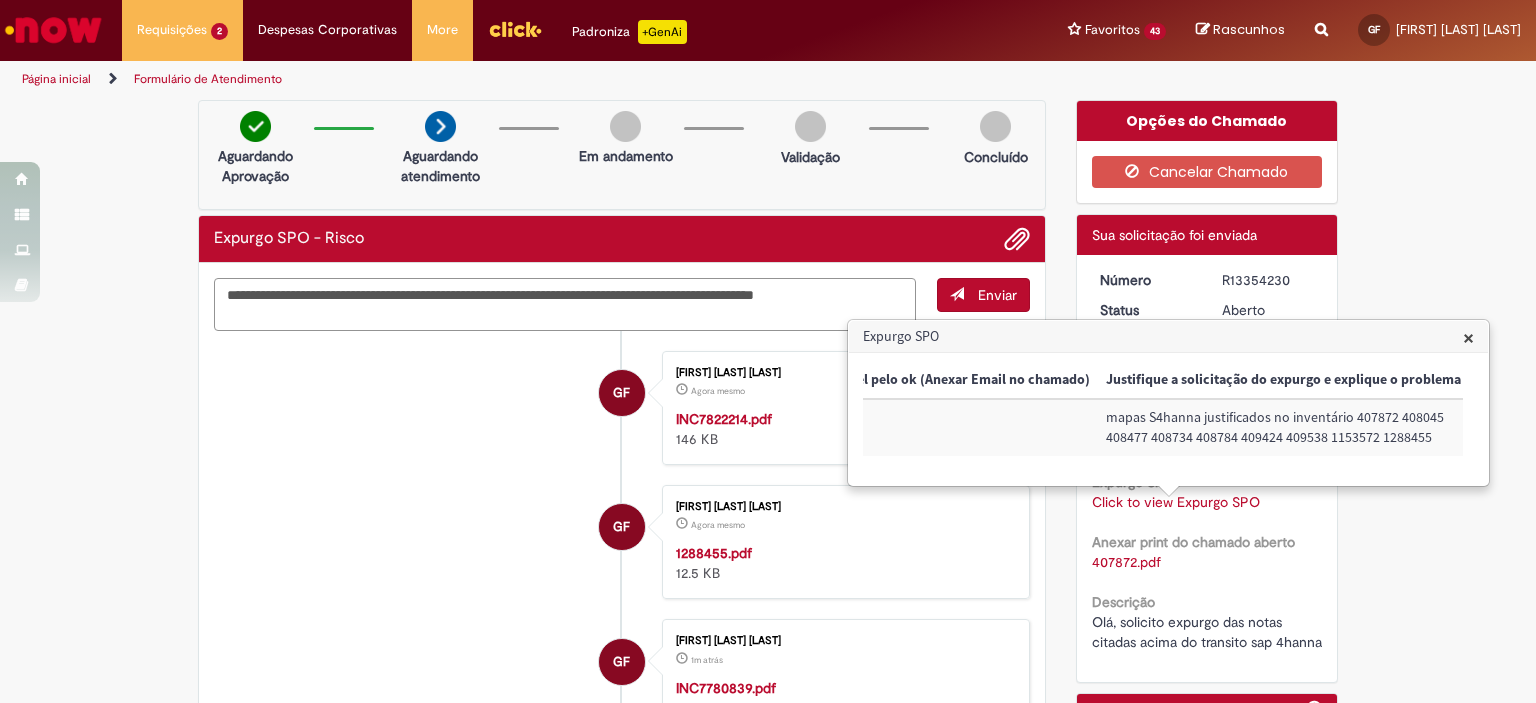 click on "**********" at bounding box center [565, 305] 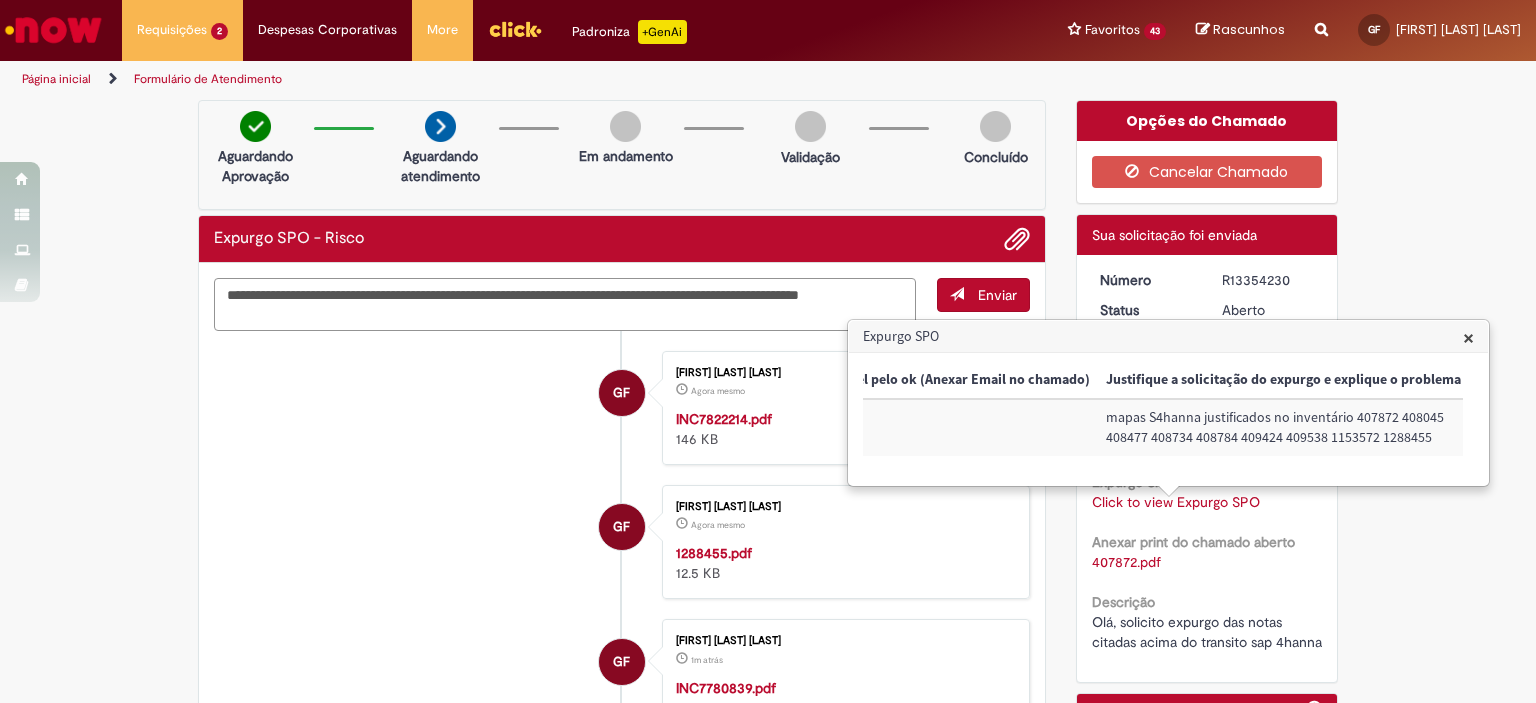 type on "**********" 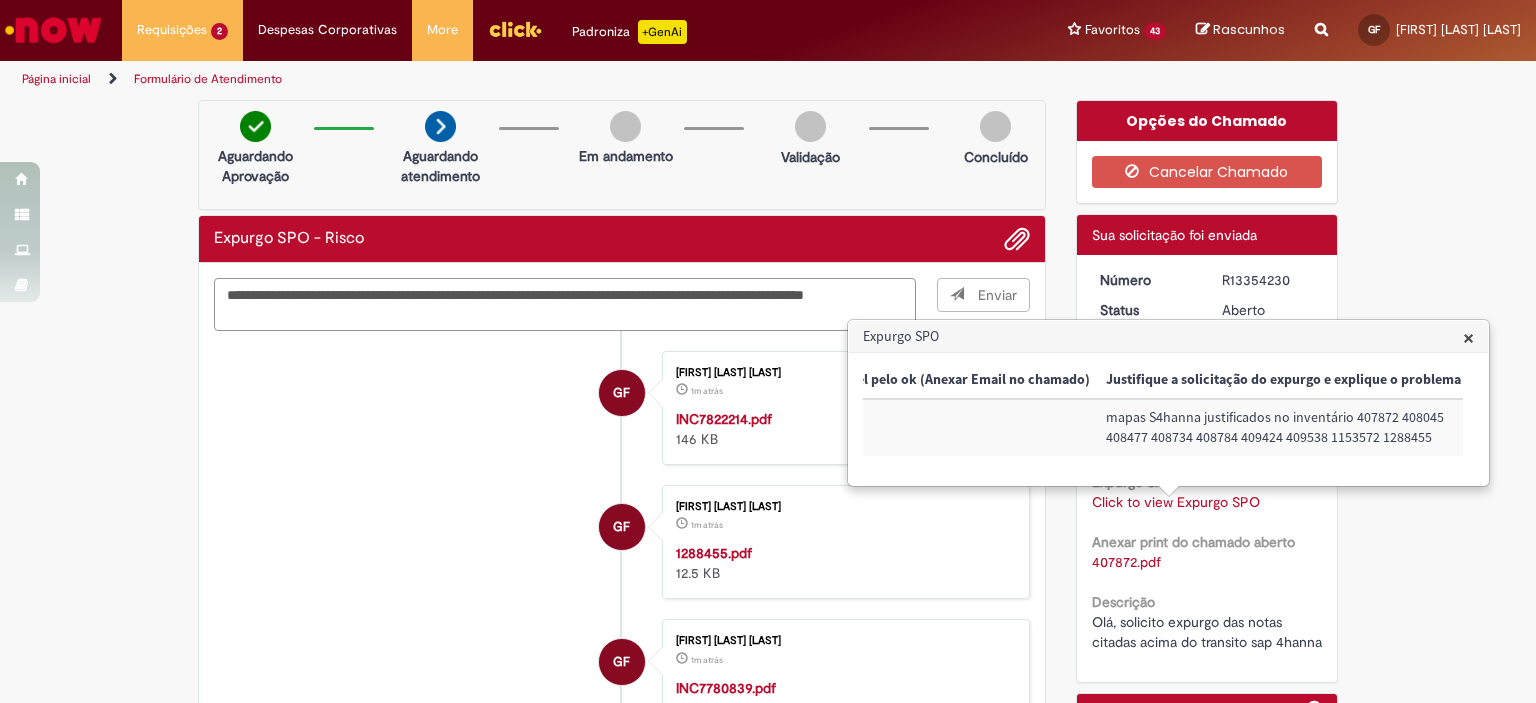 type 